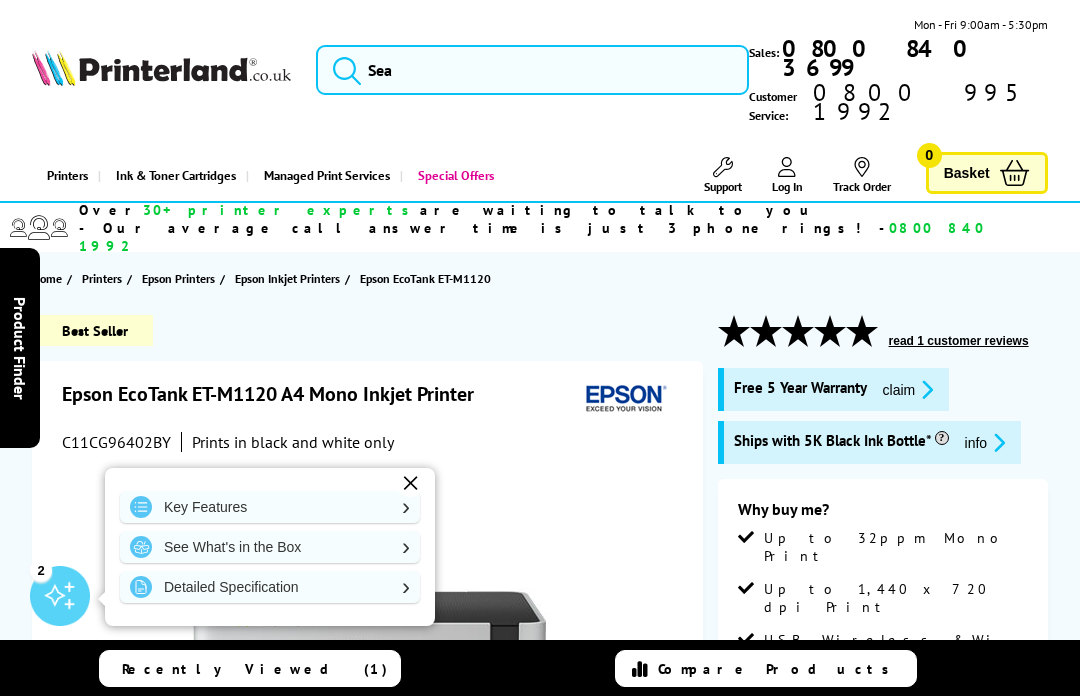 scroll, scrollTop: 0, scrollLeft: 0, axis: both 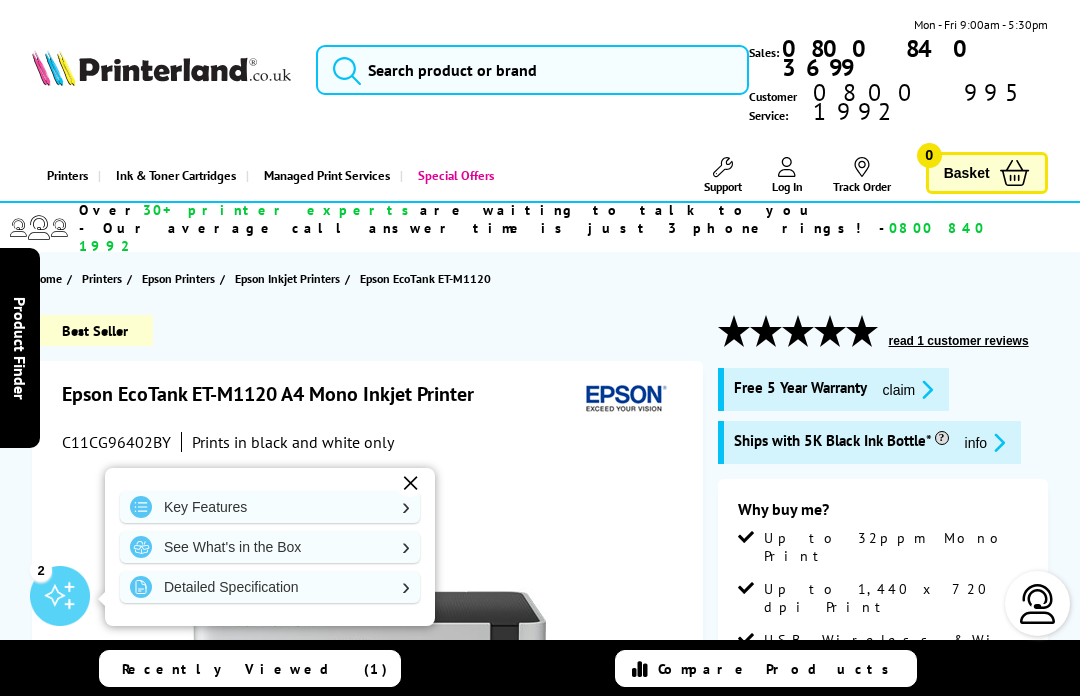 click on "✕" at bounding box center (410, 483) 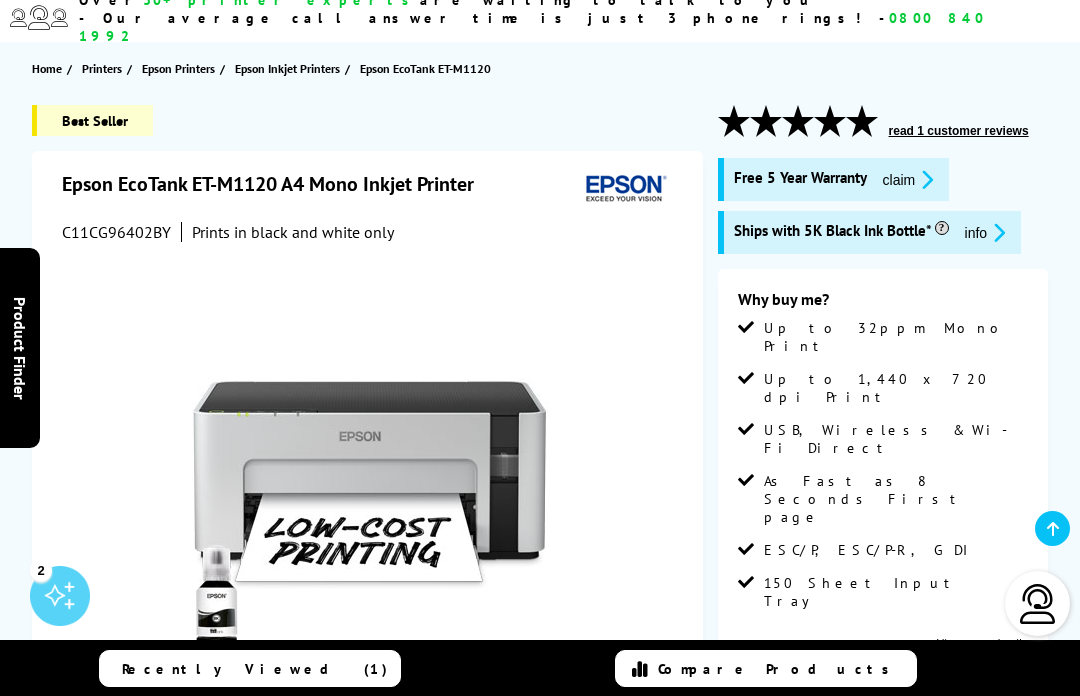 scroll, scrollTop: 212, scrollLeft: 0, axis: vertical 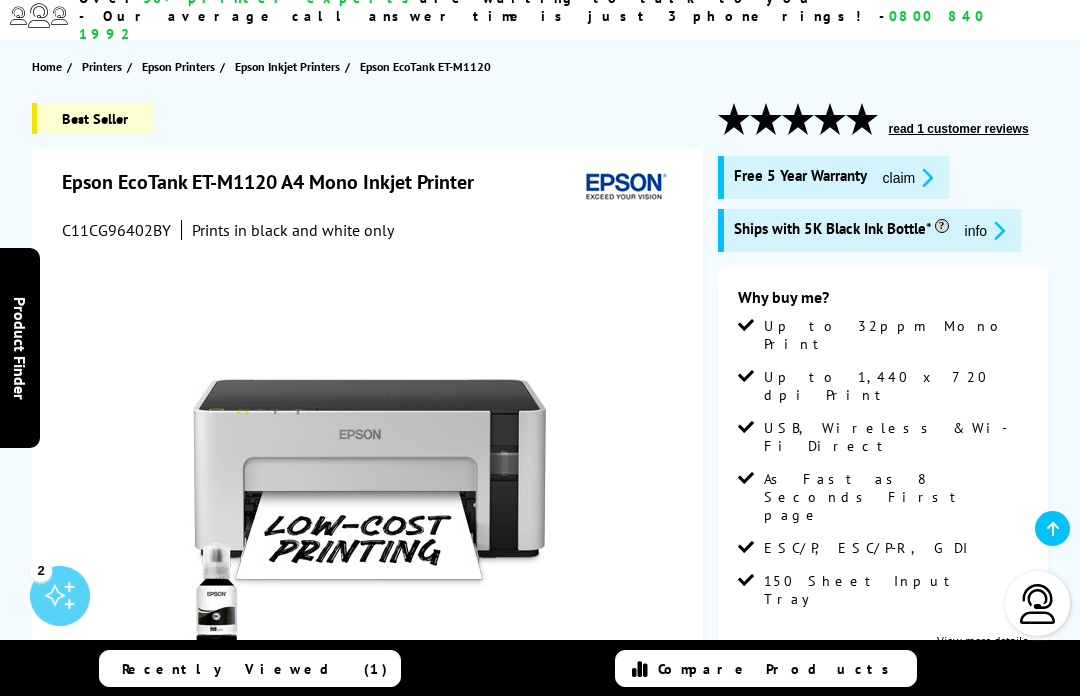 click at bounding box center [1052, 528] 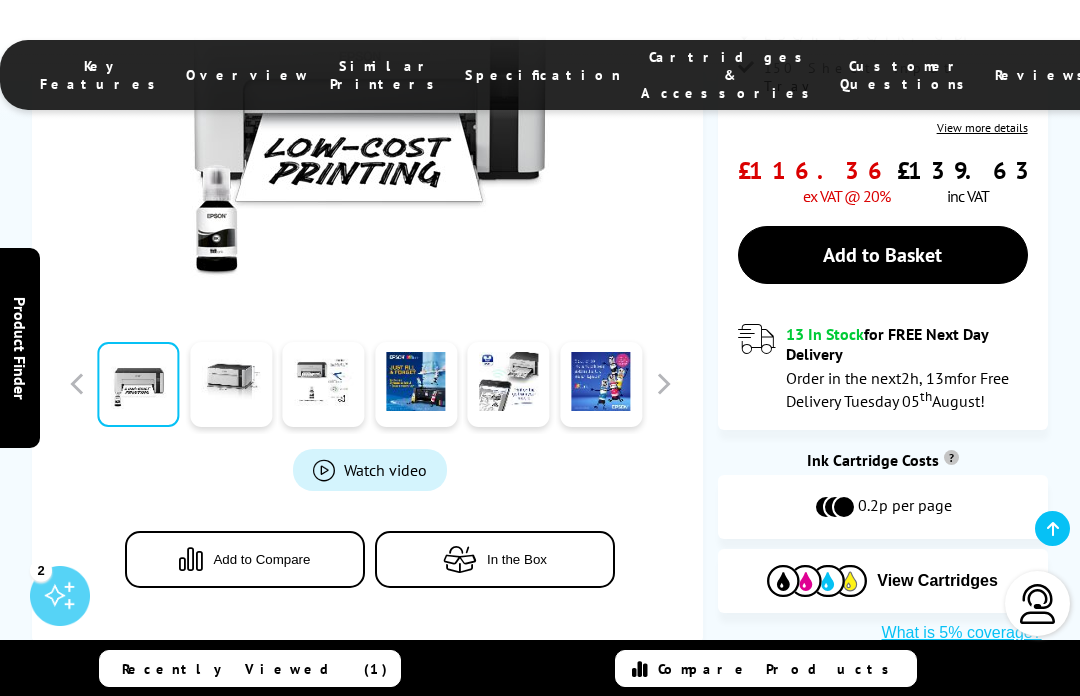 scroll, scrollTop: 724, scrollLeft: 0, axis: vertical 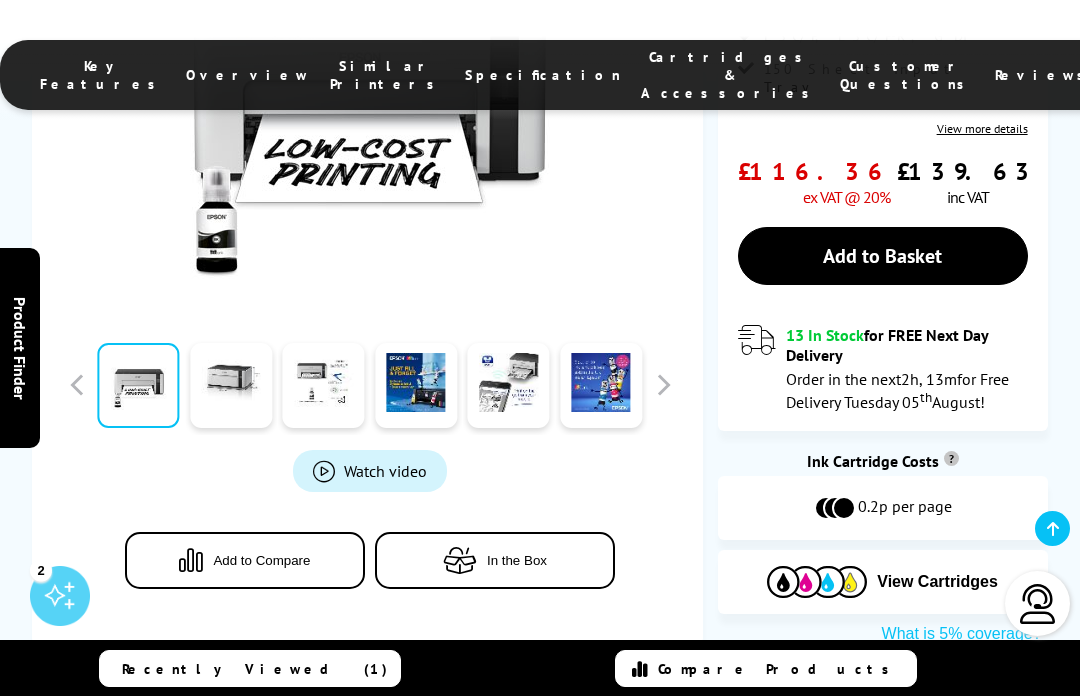 click on "View Cartridges" at bounding box center [937, 582] 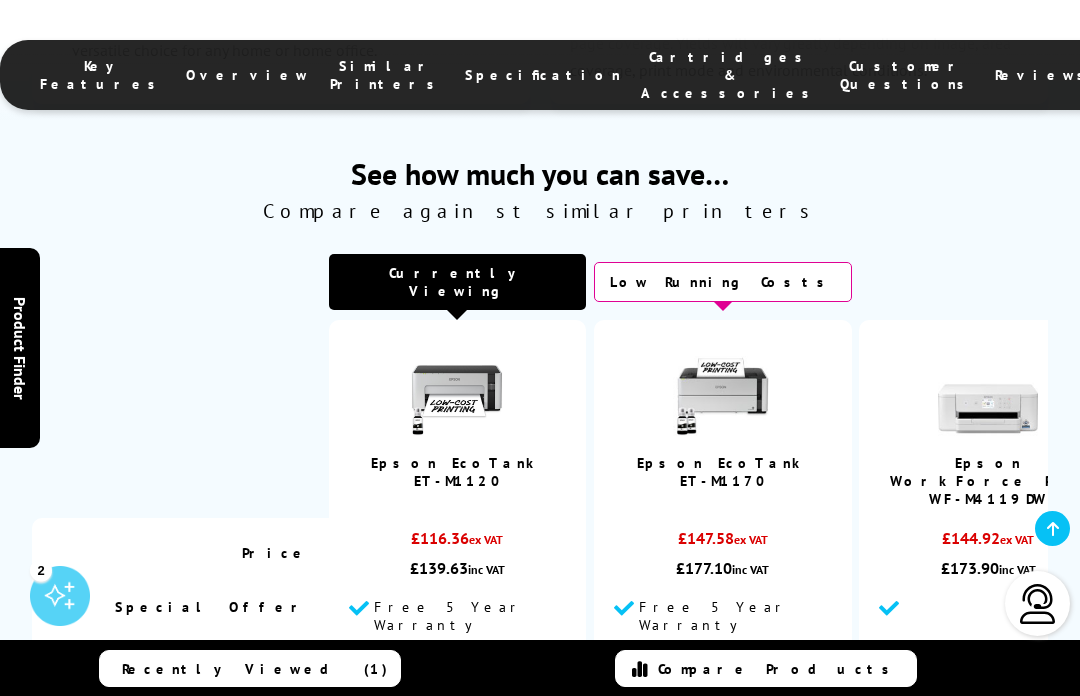 scroll, scrollTop: 4317, scrollLeft: 0, axis: vertical 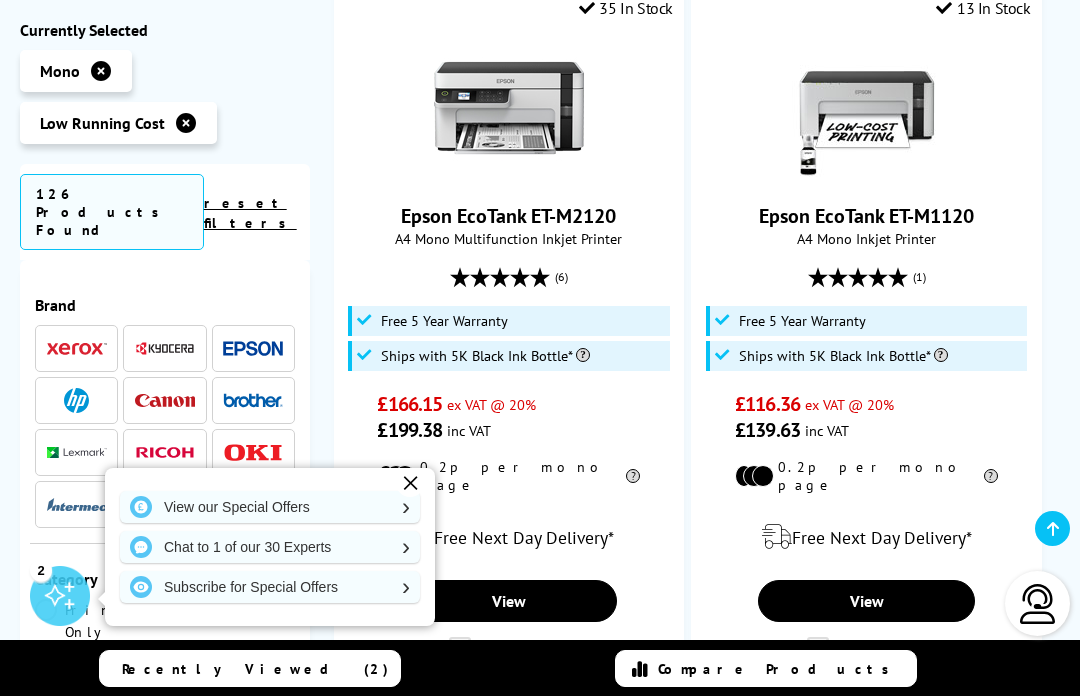 click on "View" at bounding box center [866, 601] 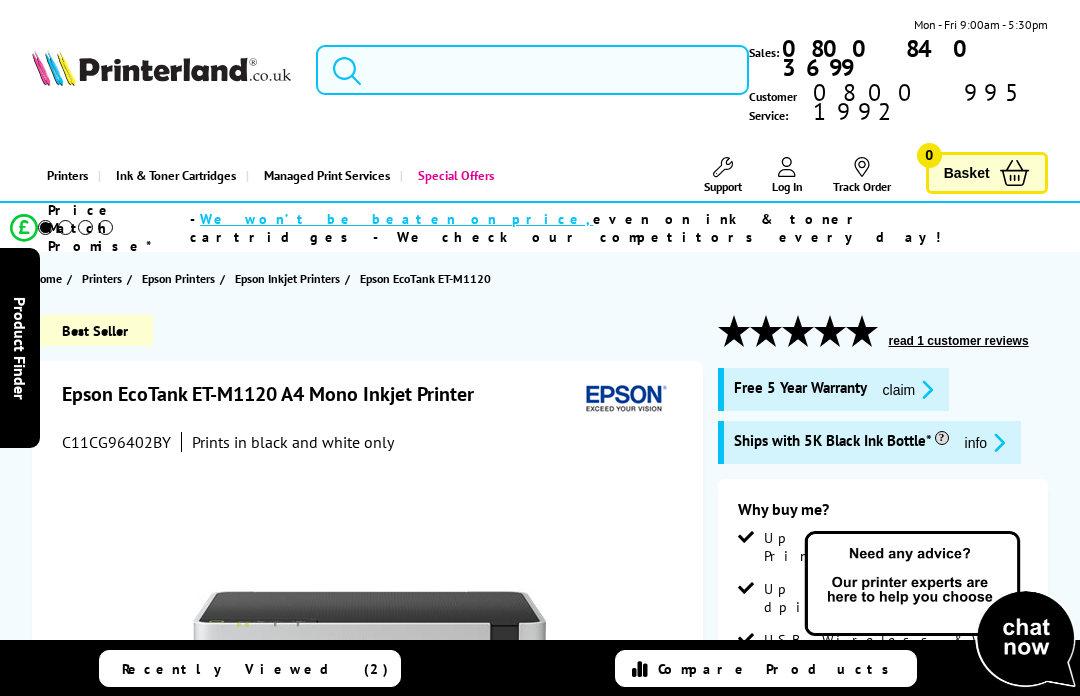 scroll, scrollTop: 0, scrollLeft: 0, axis: both 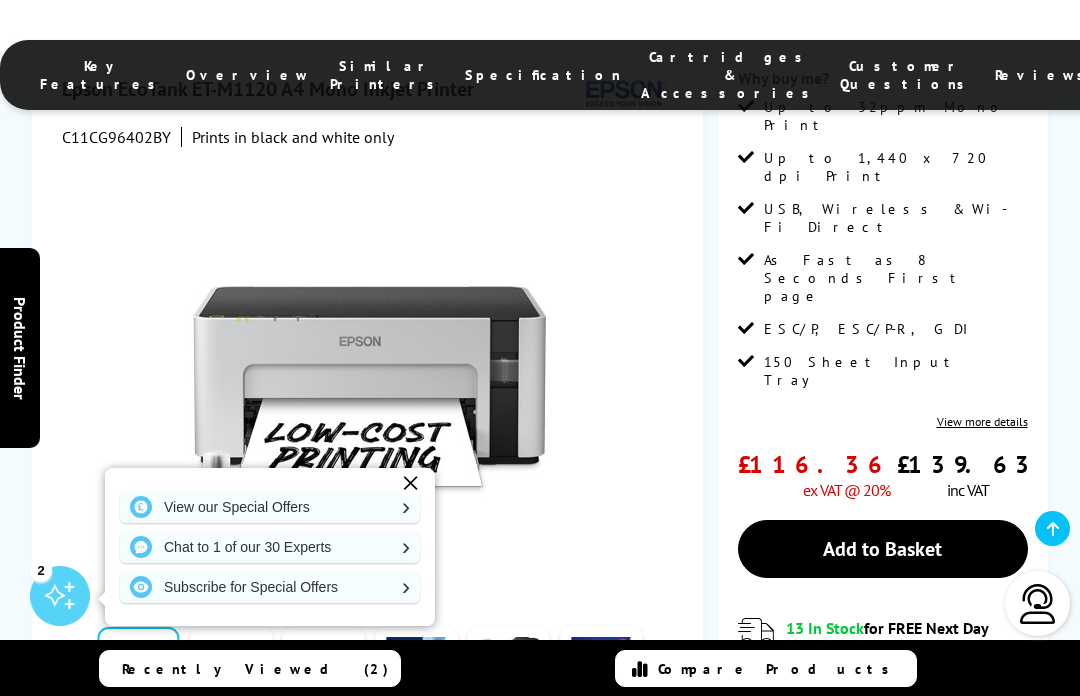 click on "View more details" at bounding box center [982, 421] 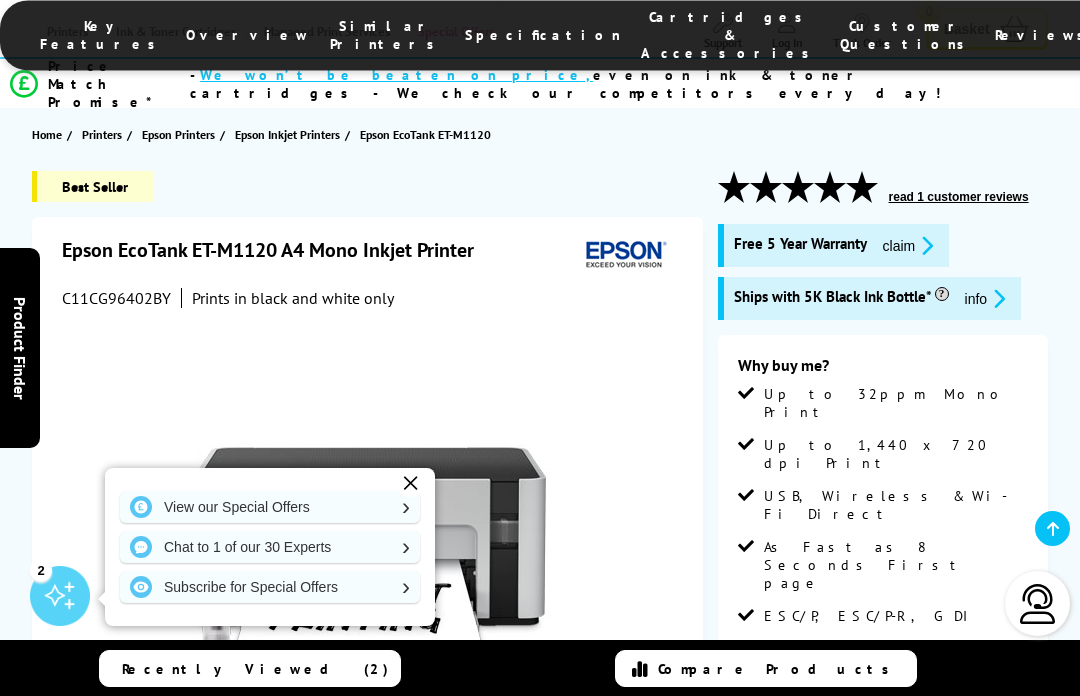 scroll, scrollTop: 143, scrollLeft: 0, axis: vertical 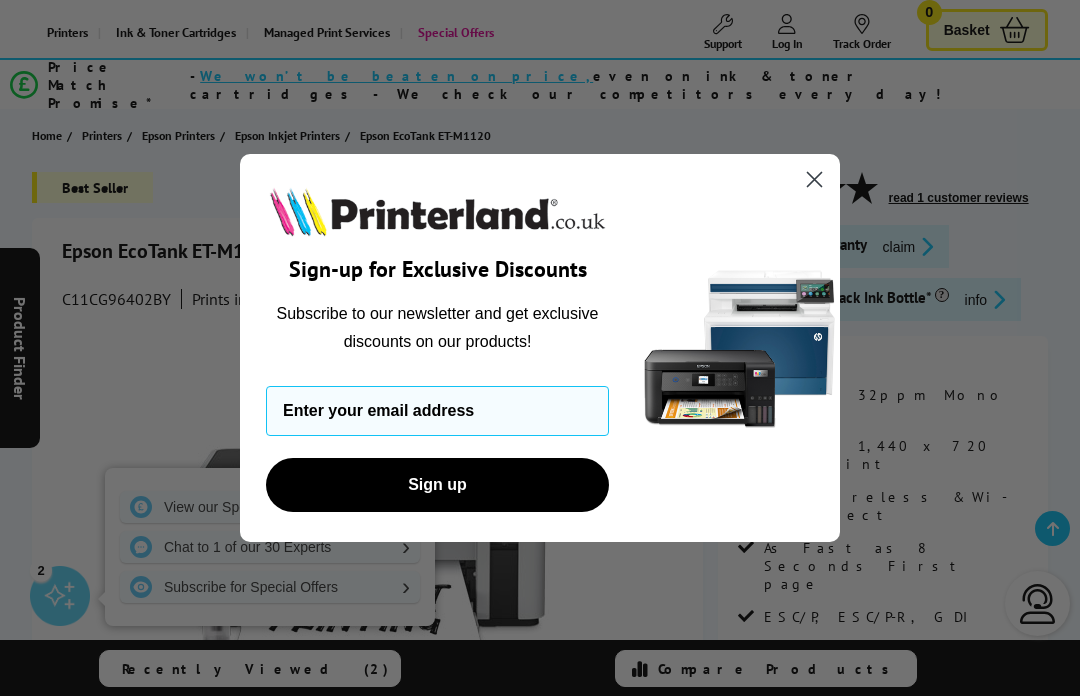 click 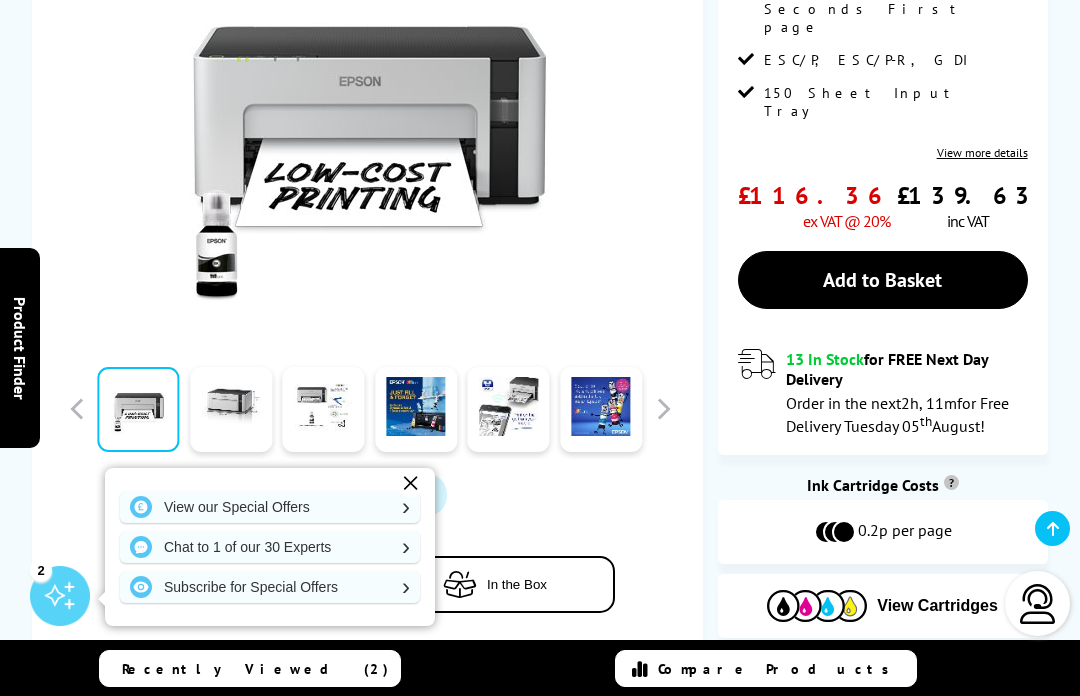 scroll, scrollTop: 694, scrollLeft: 0, axis: vertical 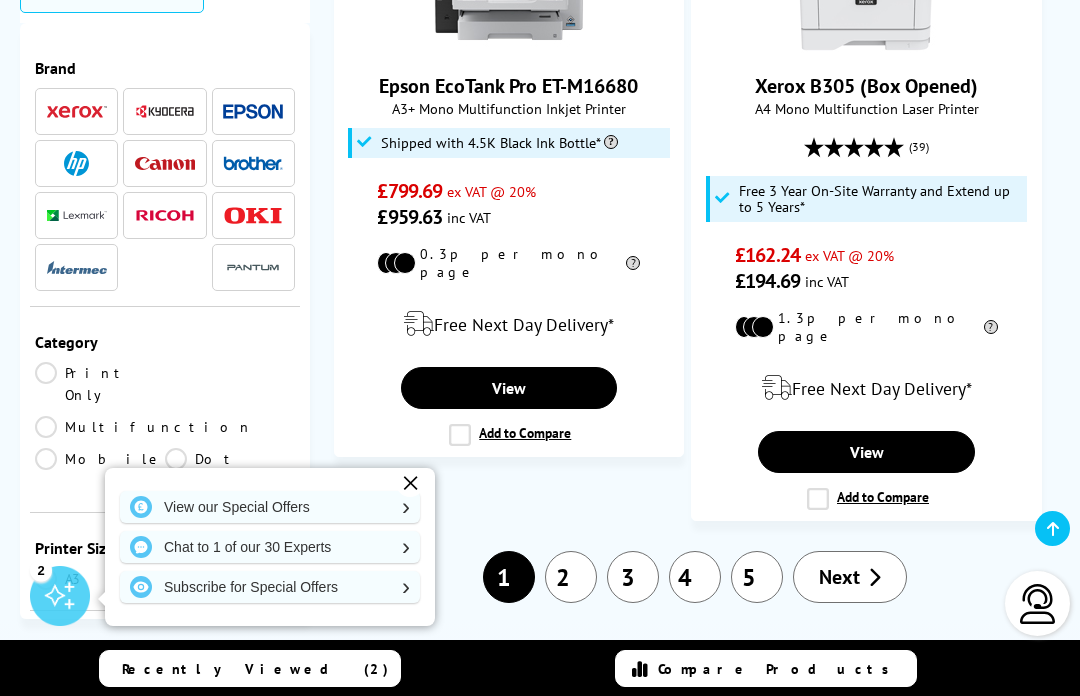 click on "2" at bounding box center (571, 577) 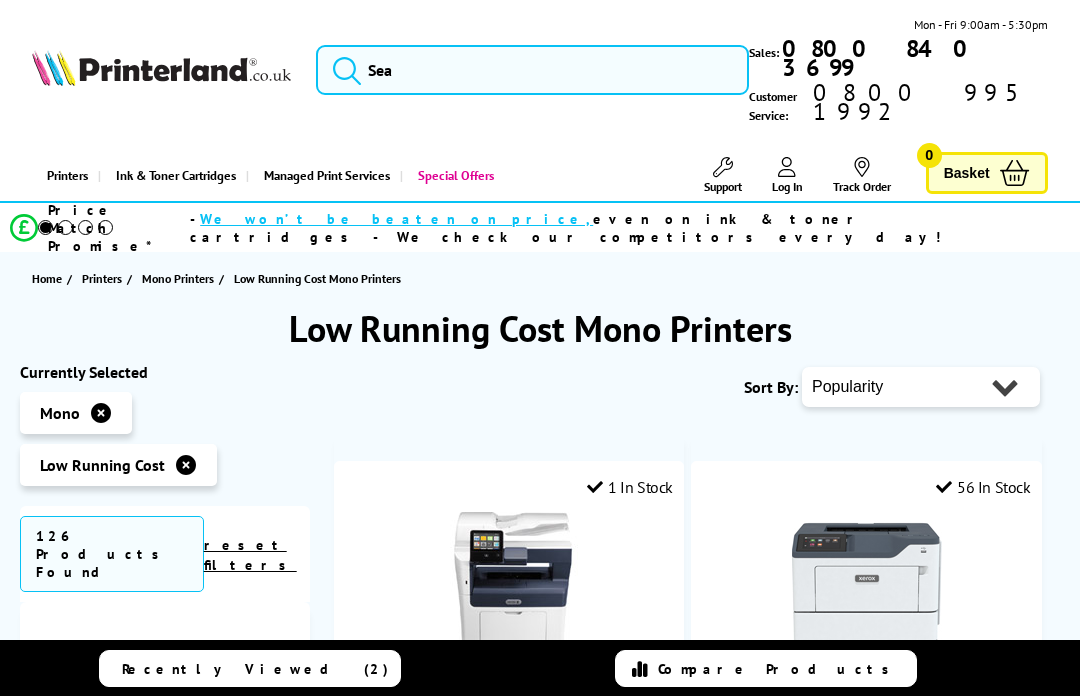 scroll, scrollTop: 0, scrollLeft: 0, axis: both 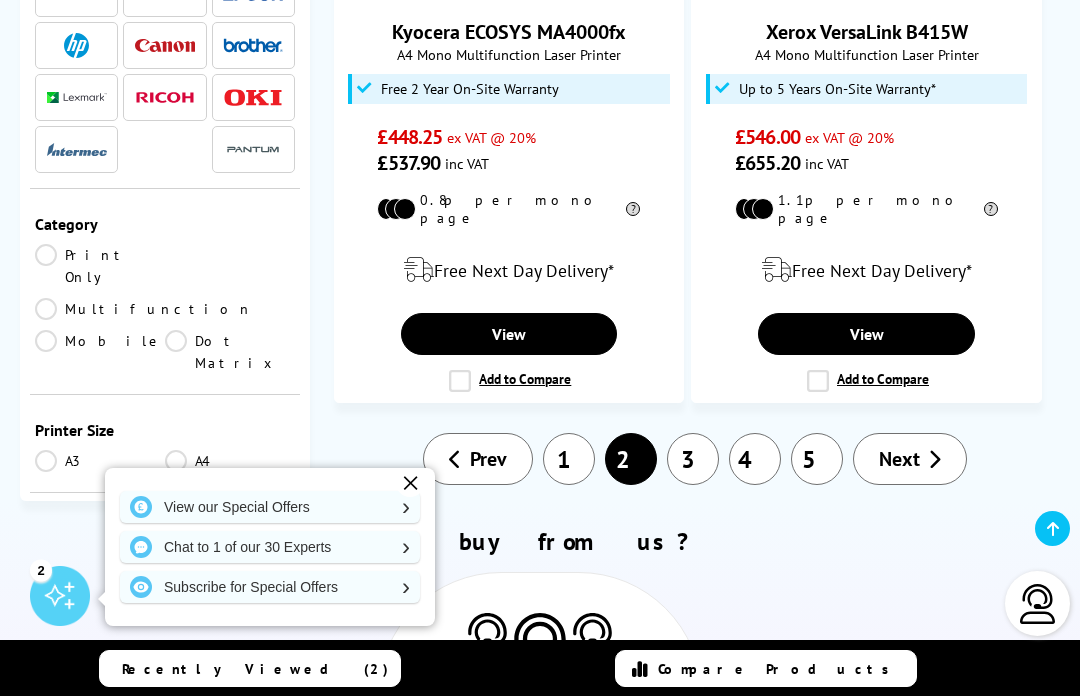 click on "A4" at bounding box center (230, 461) 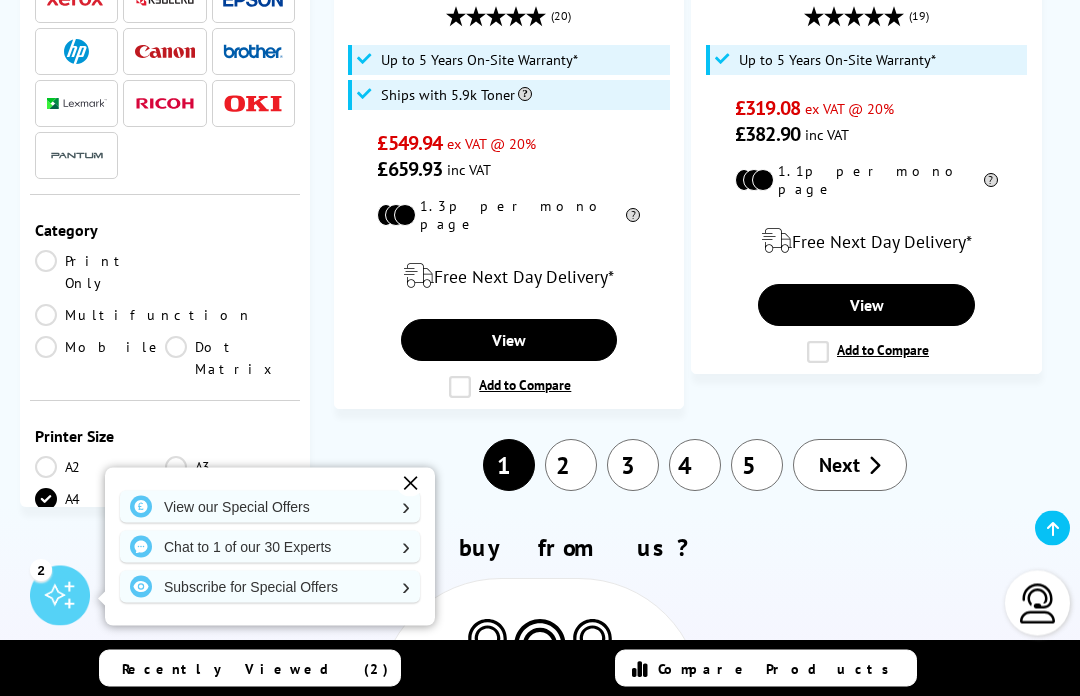 scroll, scrollTop: 4693, scrollLeft: 0, axis: vertical 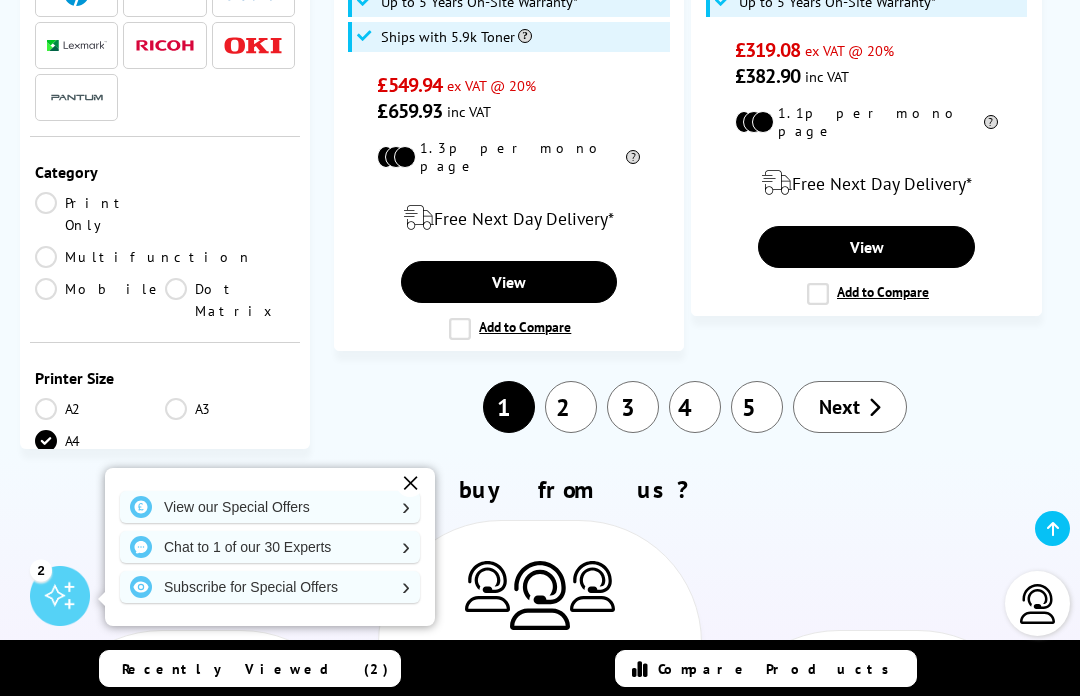 click on "2" at bounding box center [571, 407] 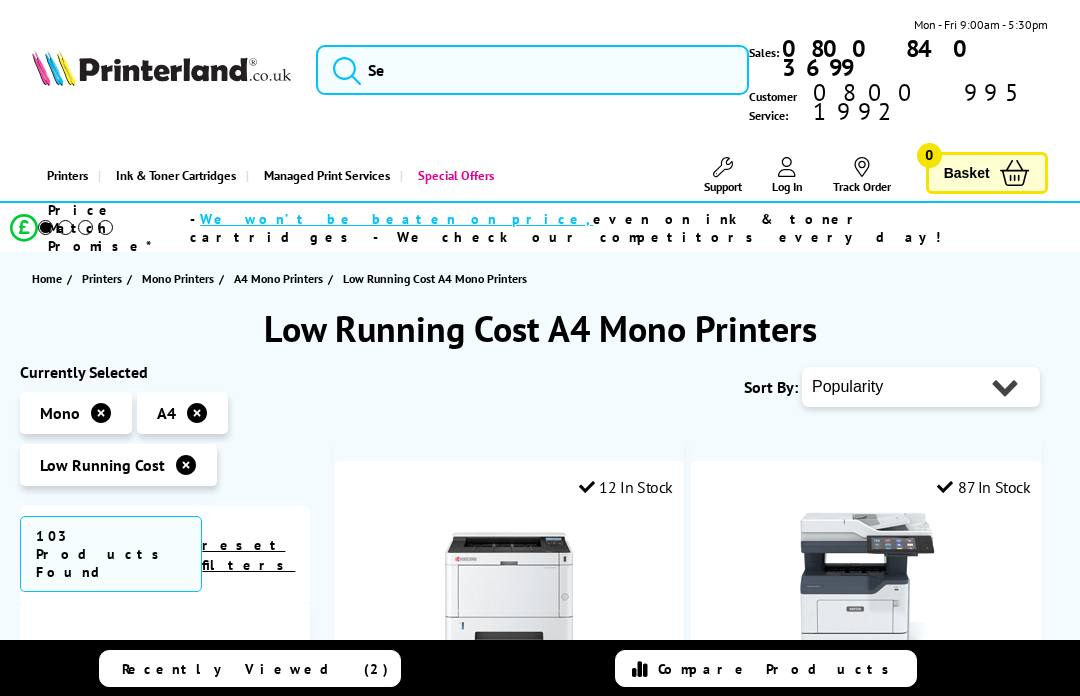 scroll, scrollTop: 0, scrollLeft: 0, axis: both 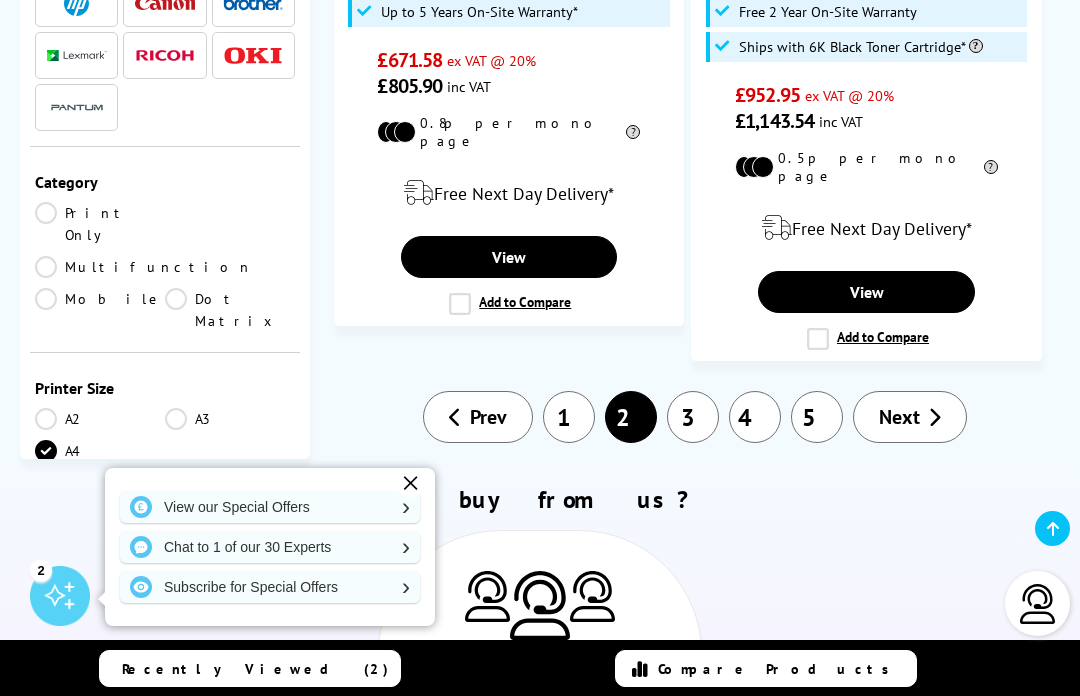 click on "3" at bounding box center (693, 417) 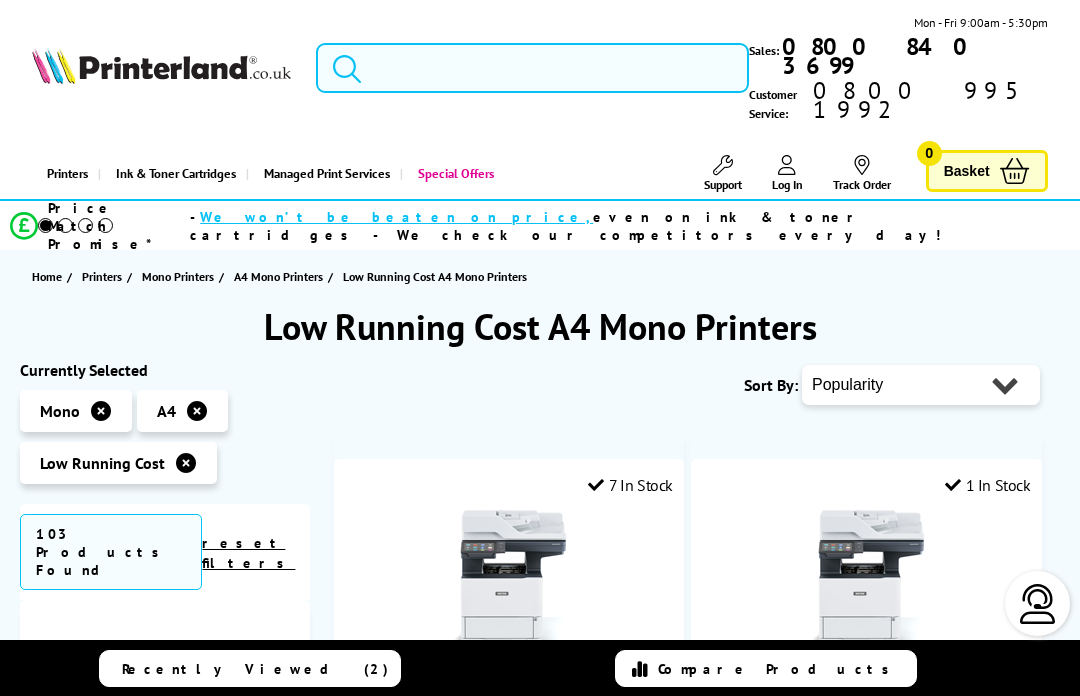 scroll, scrollTop: 69, scrollLeft: 0, axis: vertical 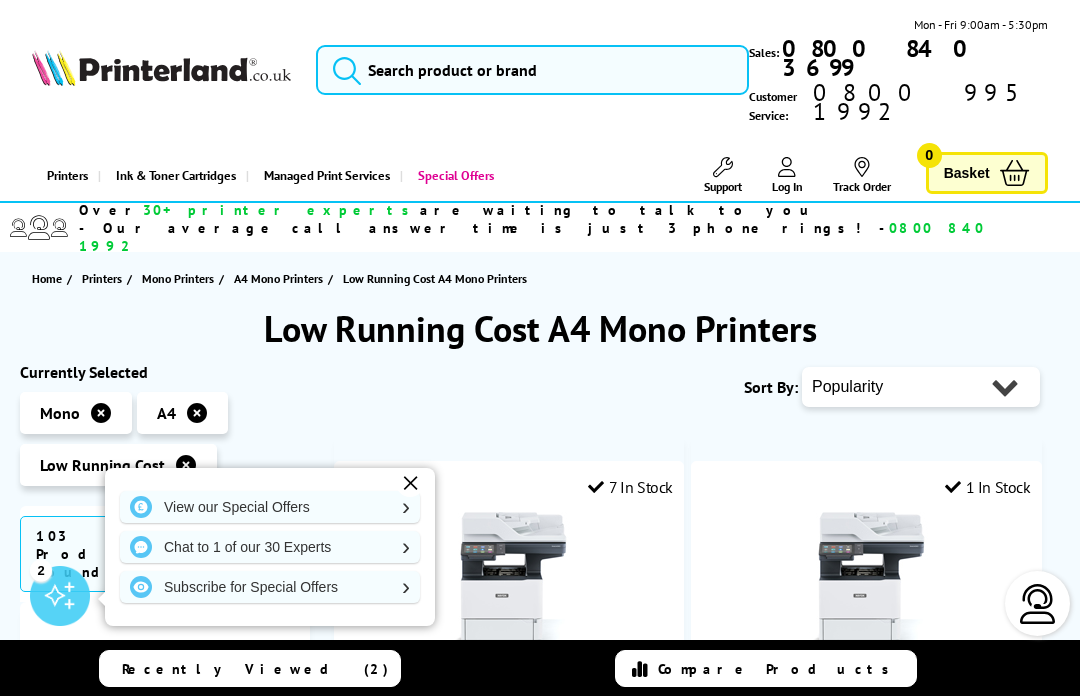 click on "Popularity
Rating
Price - Low to High
Price - High to Low
Running Costs - Low to High
Size - Small to Large" at bounding box center (921, 387) 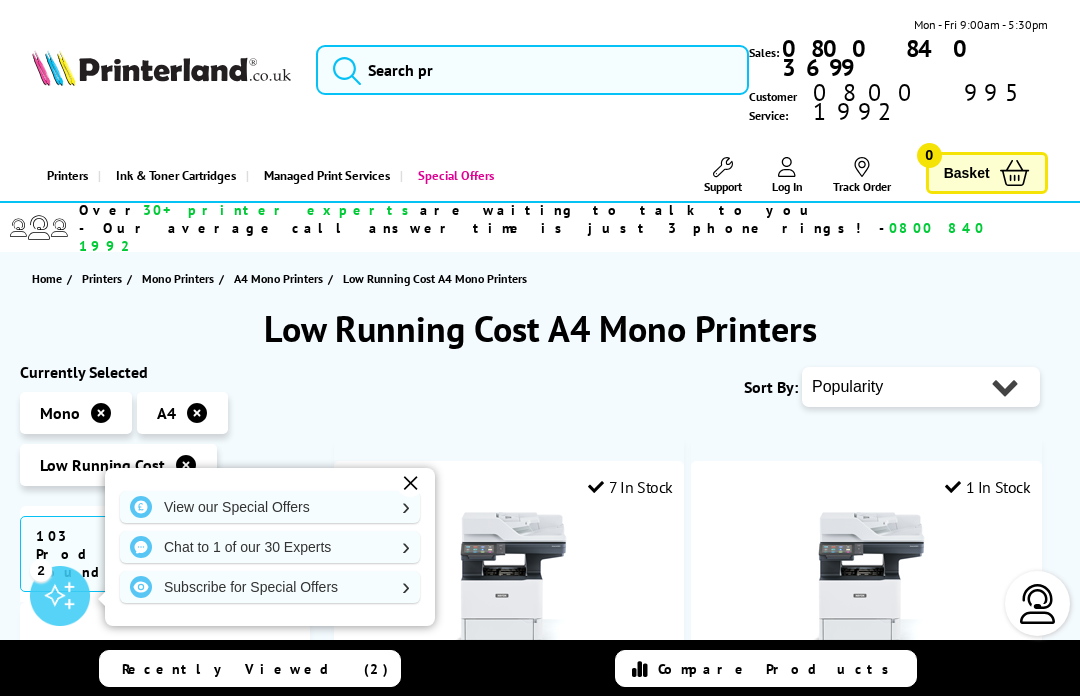 select on "Running Costs" 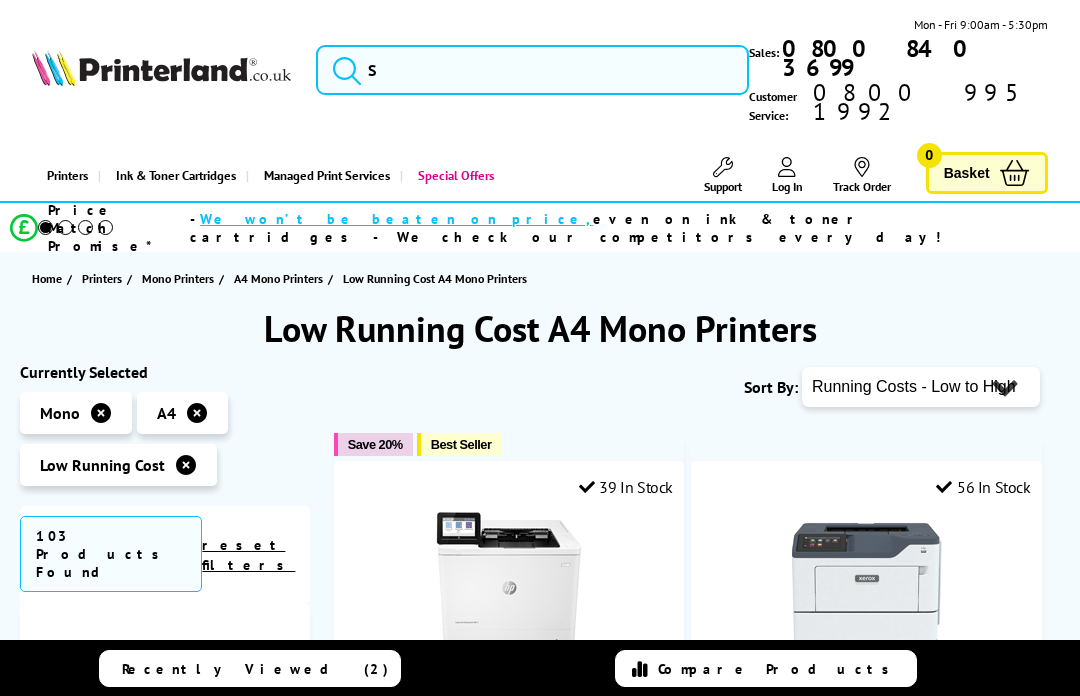 scroll, scrollTop: 0, scrollLeft: 0, axis: both 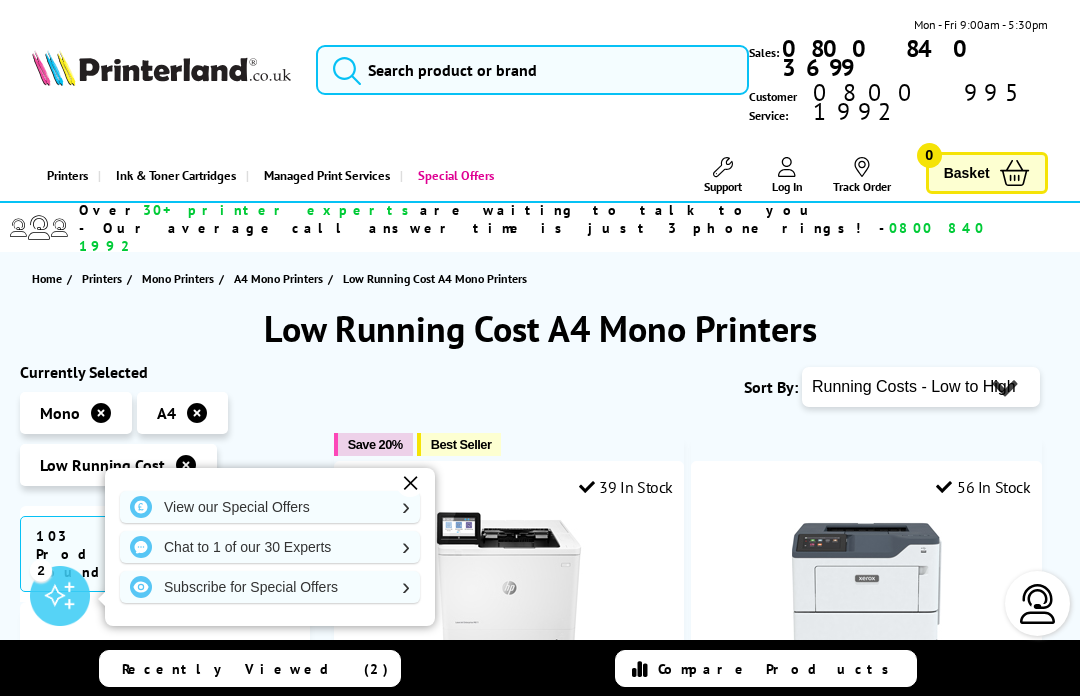 click on "Popularity
Rating
Price - Low to High
Price - High to Low
Running Costs - Low to High
Size - Small to Large" at bounding box center (921, 387) 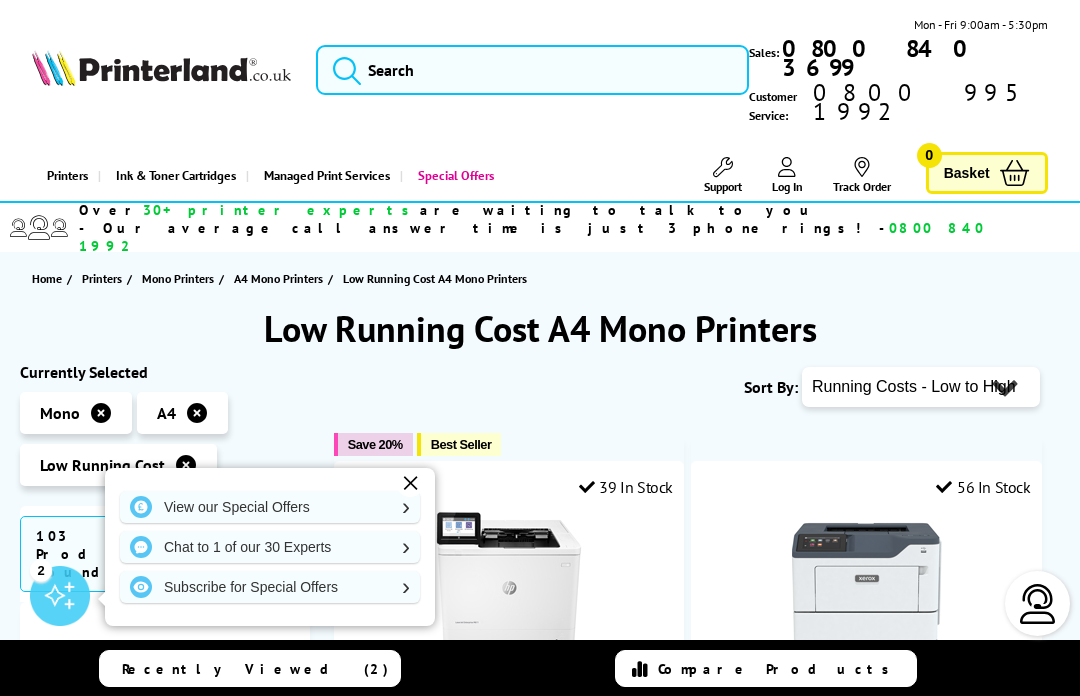 select on "Price Ascending" 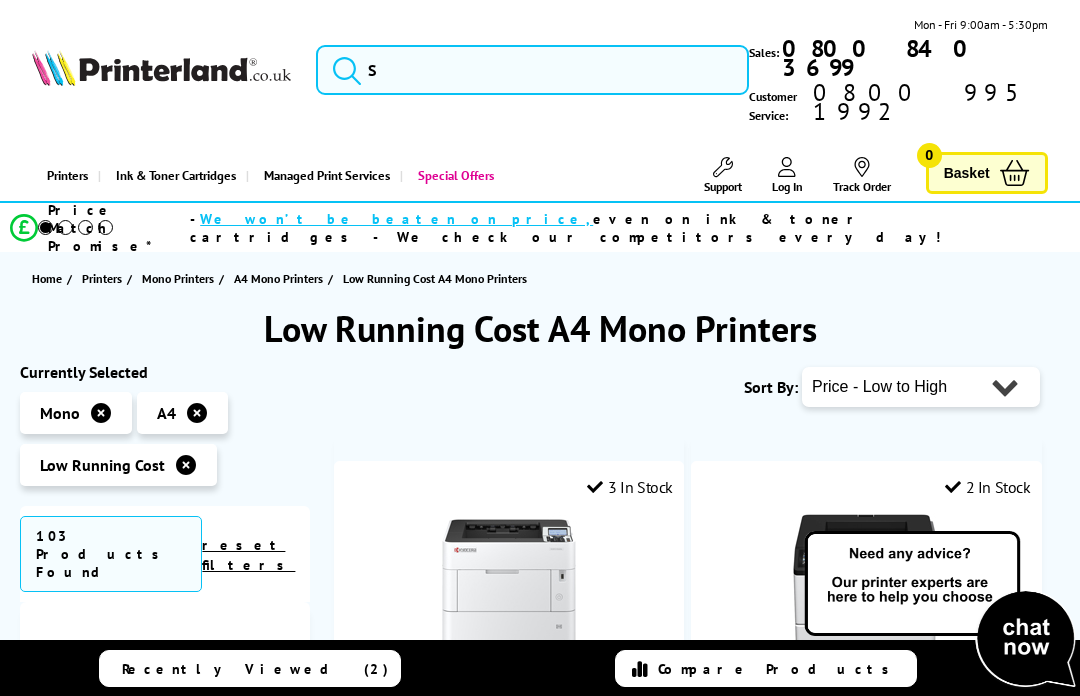 scroll, scrollTop: 0, scrollLeft: 0, axis: both 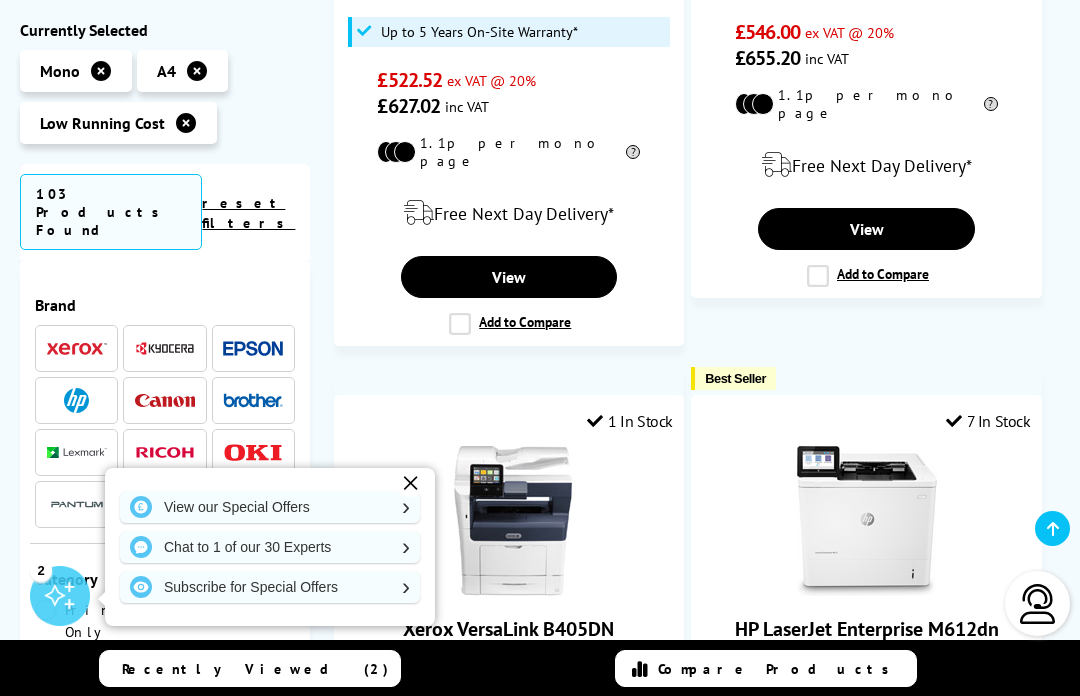 click on "✕" at bounding box center [410, 483] 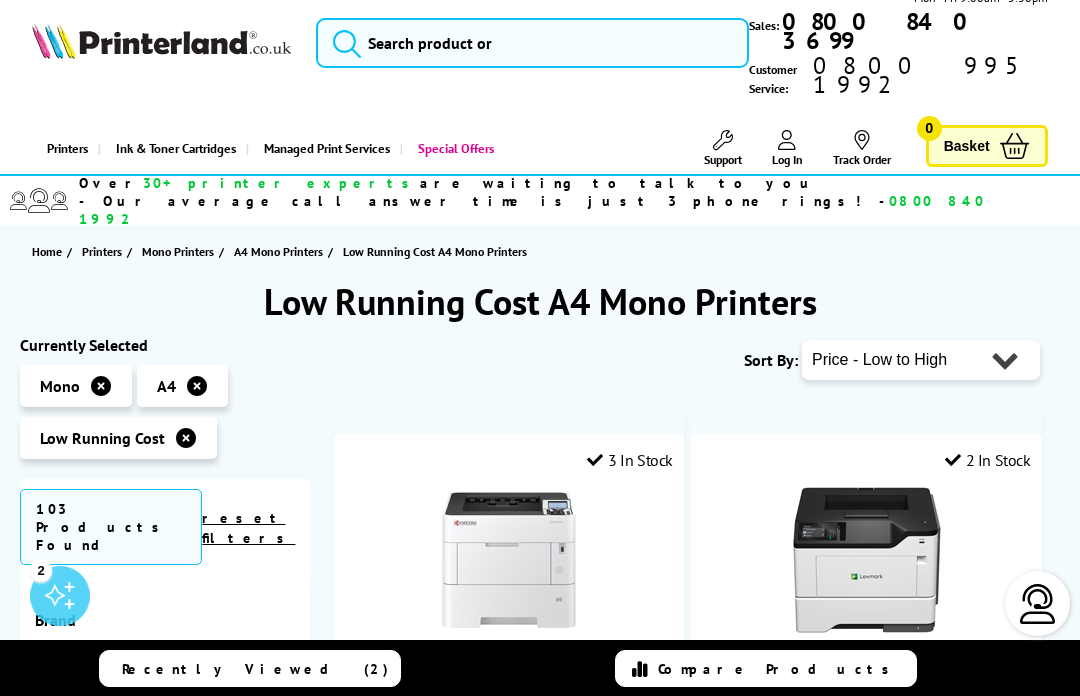 scroll, scrollTop: 0, scrollLeft: 0, axis: both 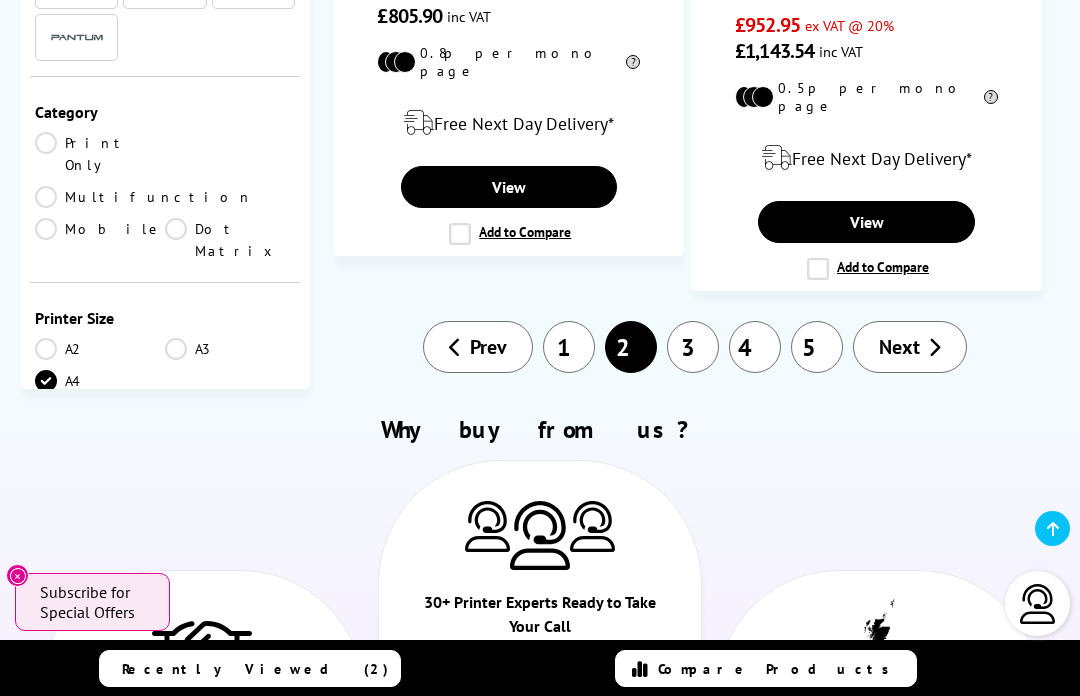 click on "1" at bounding box center (569, 347) 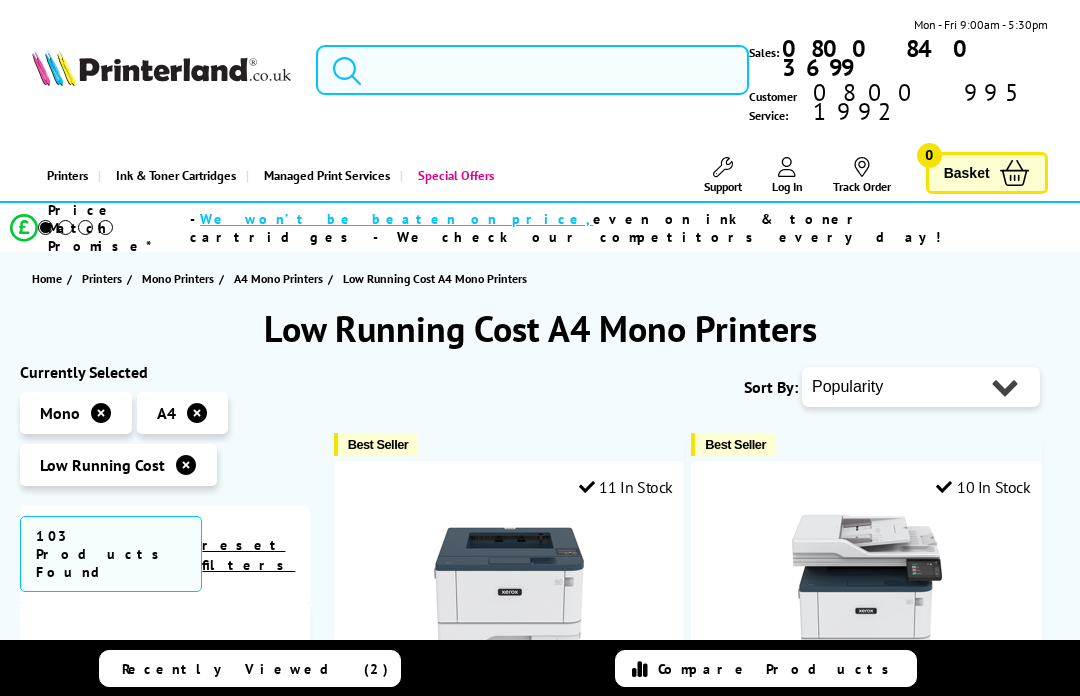 scroll, scrollTop: 0, scrollLeft: 0, axis: both 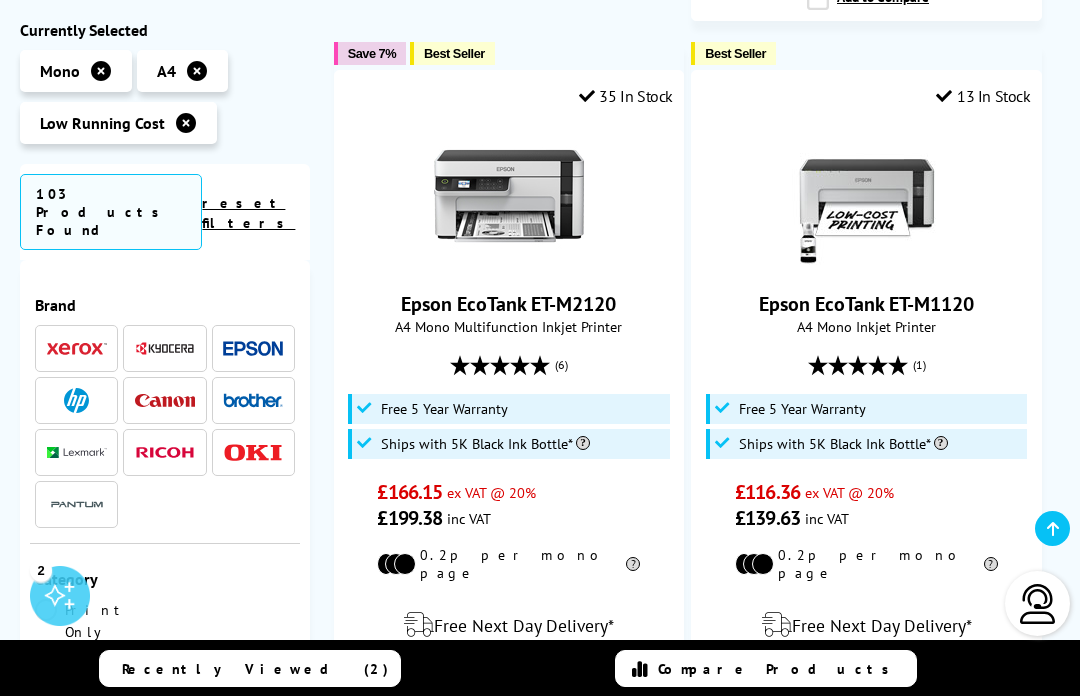 click at bounding box center (1038, 604) 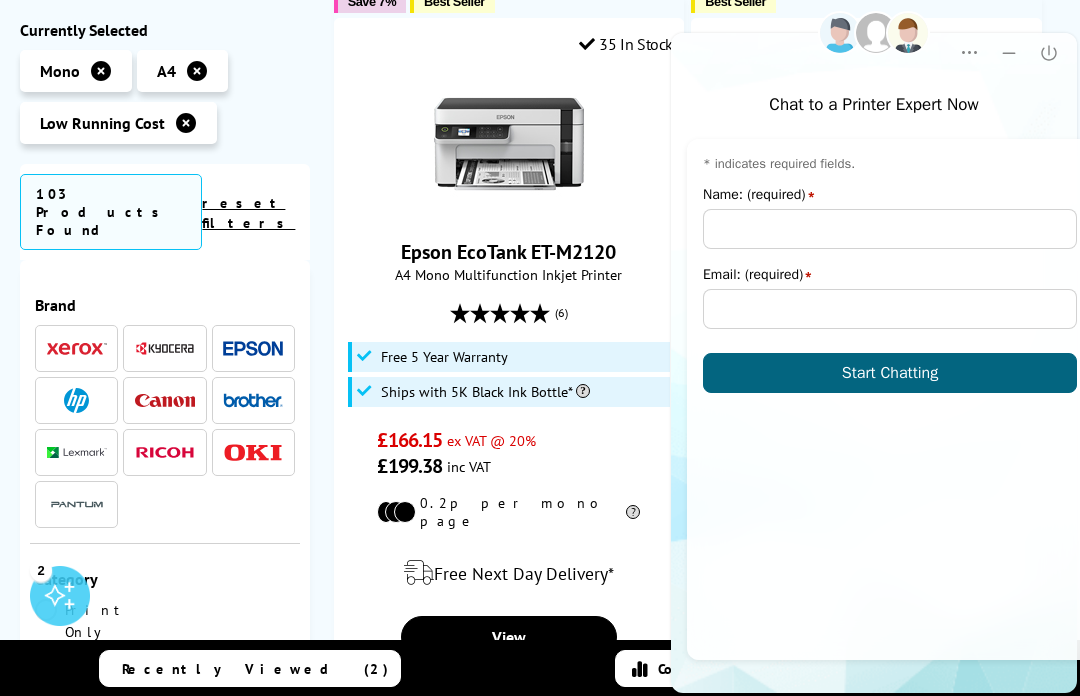 scroll, scrollTop: 0, scrollLeft: 0, axis: both 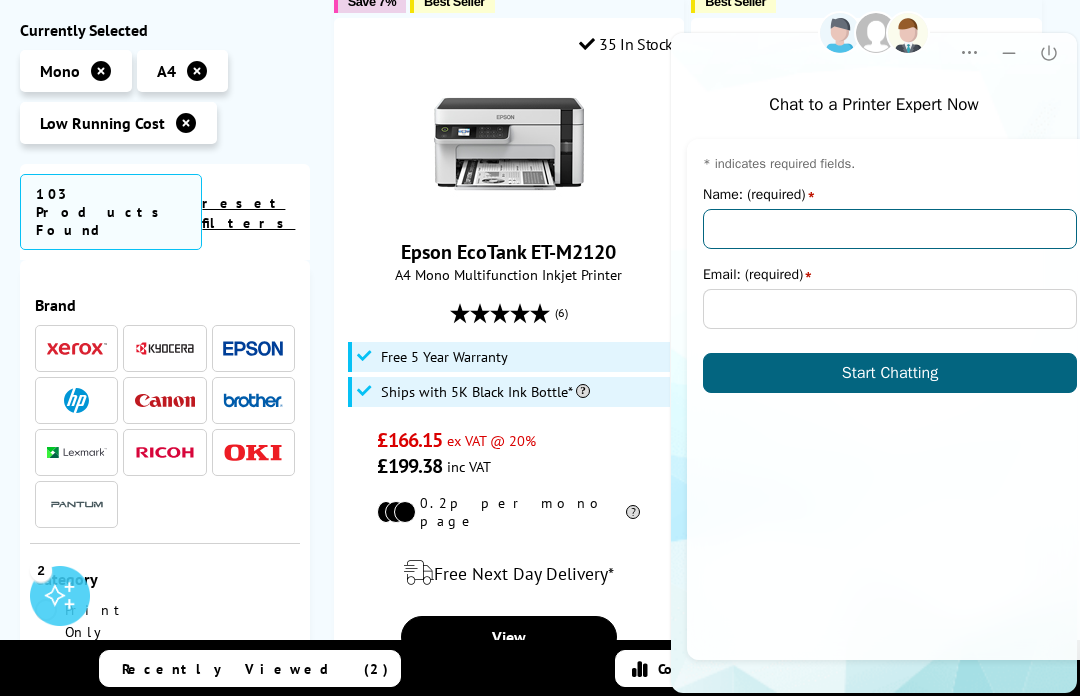 click on "Name: (required)" at bounding box center [890, 229] 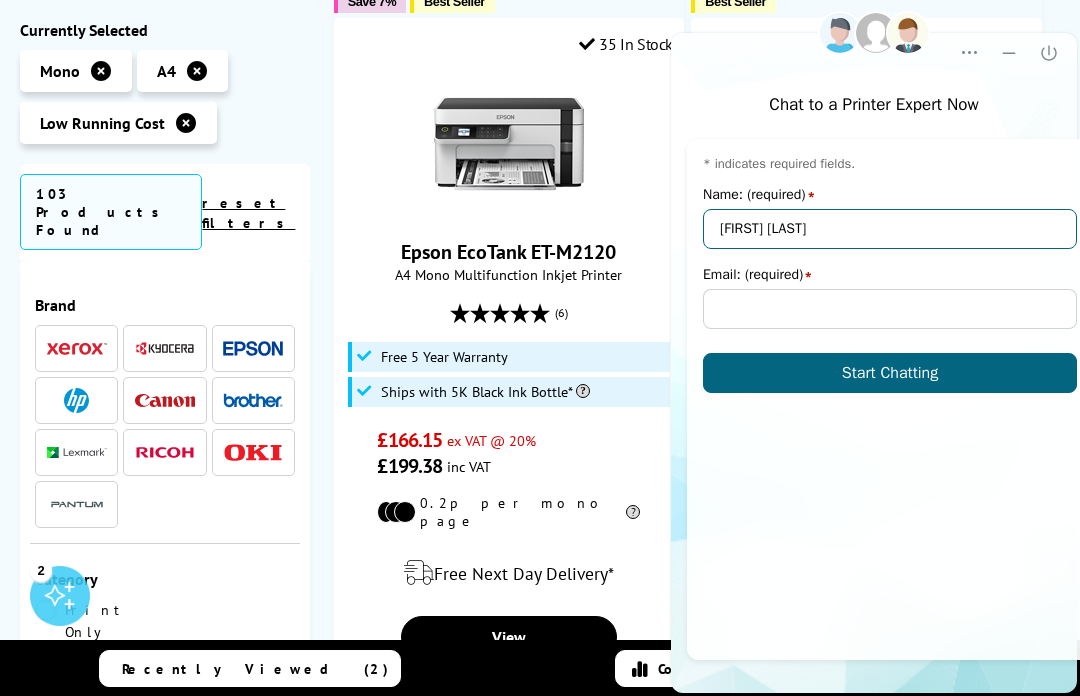 type on "[FIRST] [LAST]" 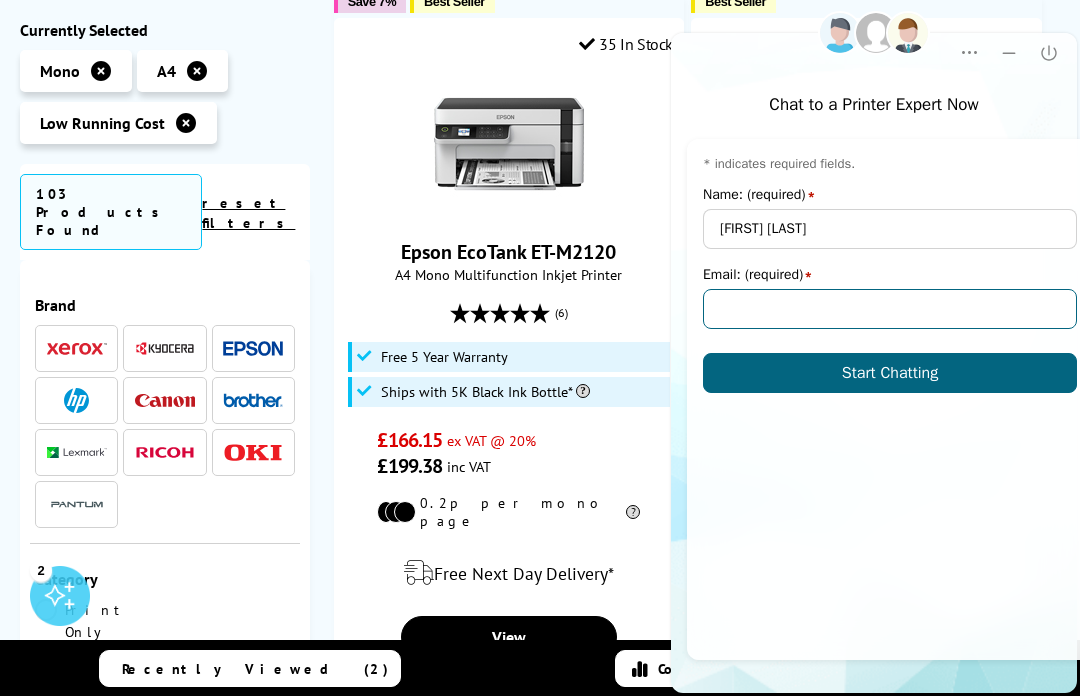 click on "Email: (required)" at bounding box center [890, 309] 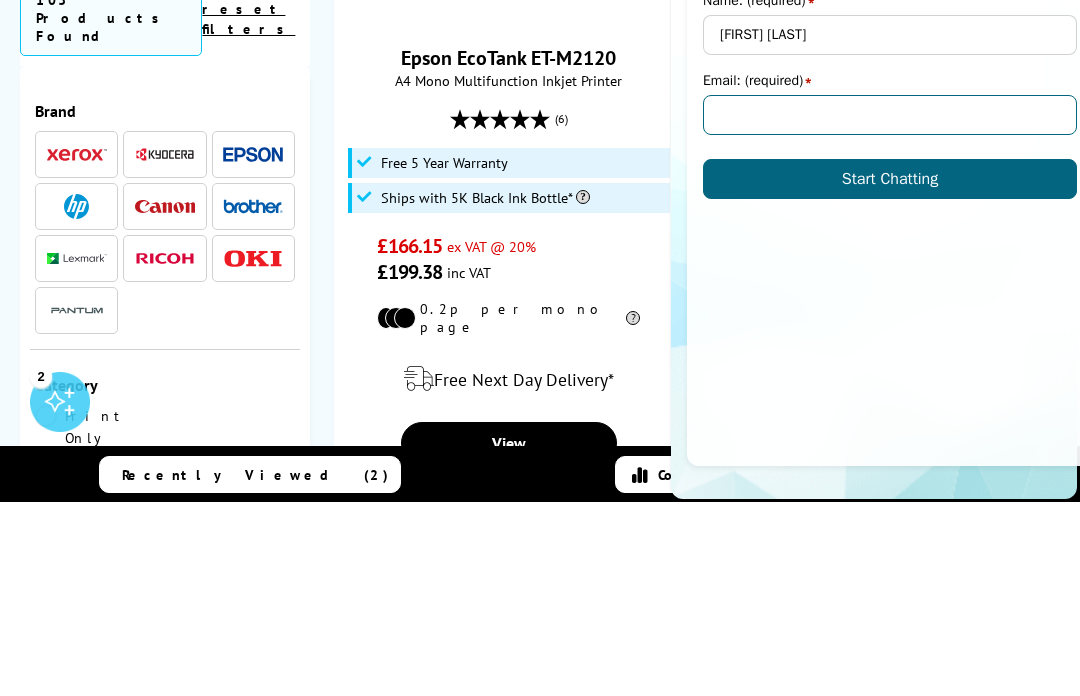 type on "[EMAIL]" 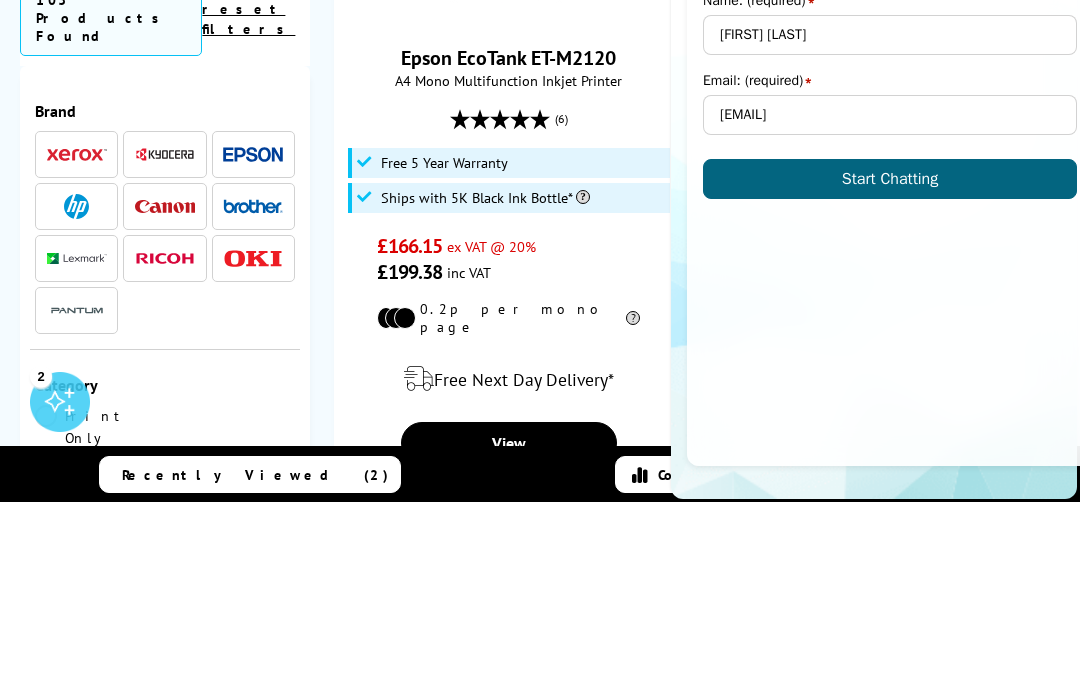 scroll, scrollTop: 2197, scrollLeft: 0, axis: vertical 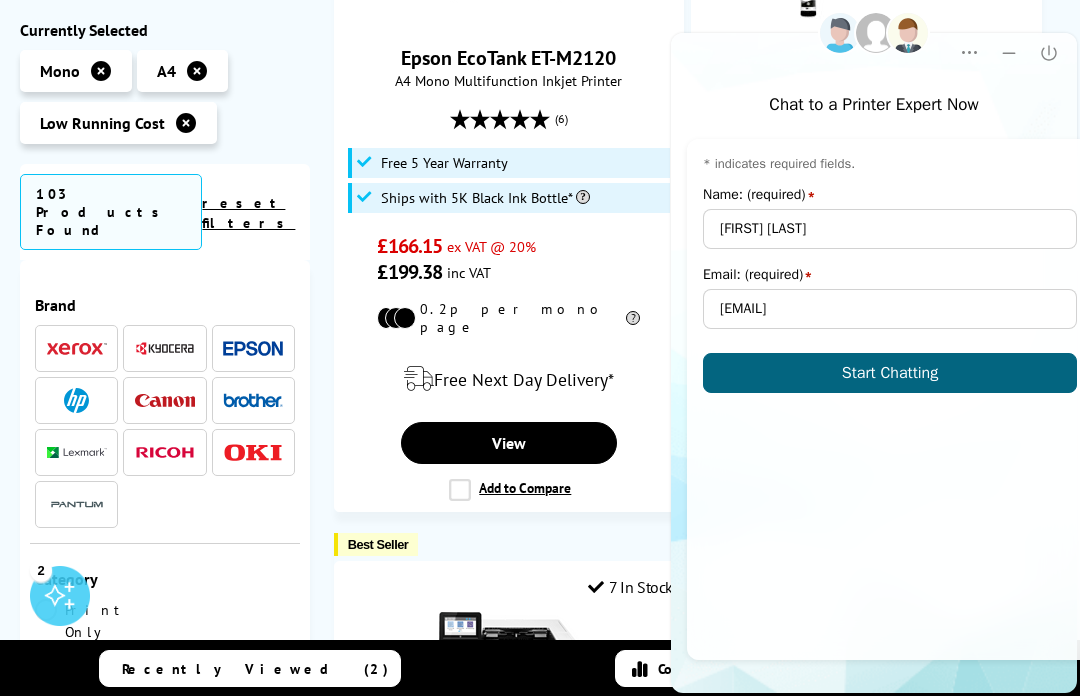 click on "Start Chatting" at bounding box center (890, 373) 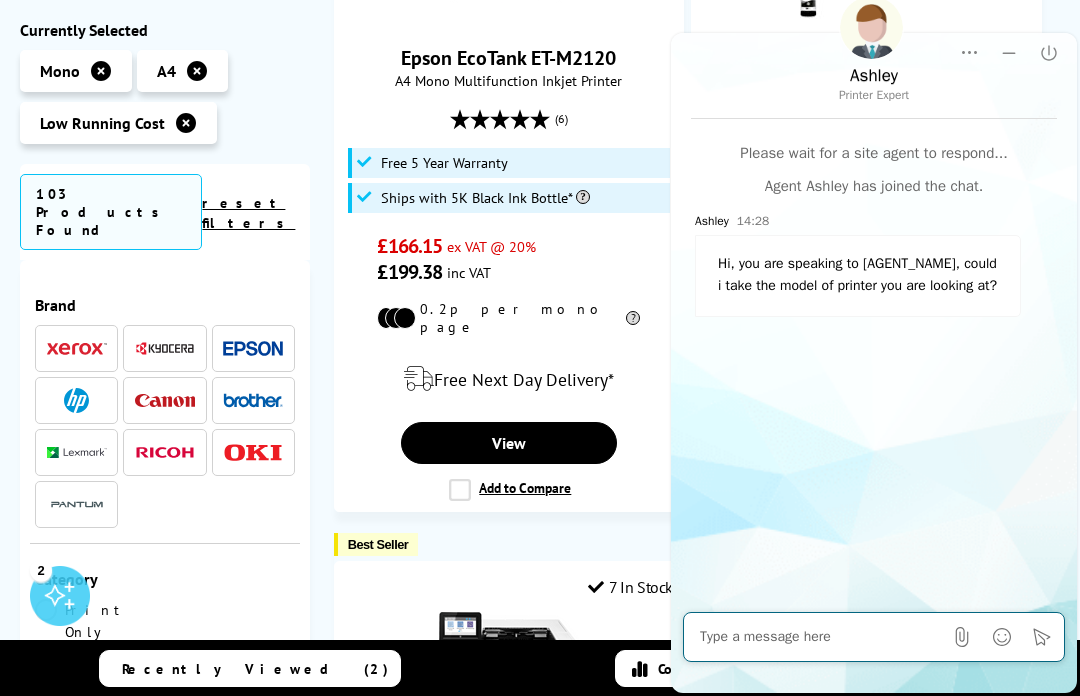 scroll, scrollTop: 2667, scrollLeft: 0, axis: vertical 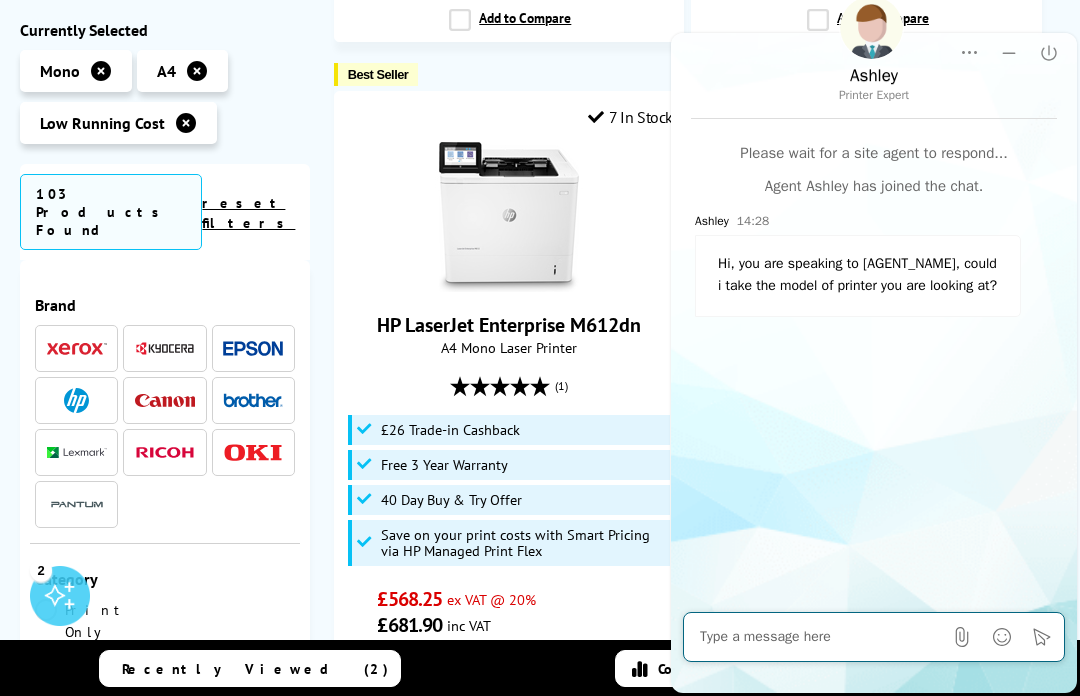 click at bounding box center (821, 637) 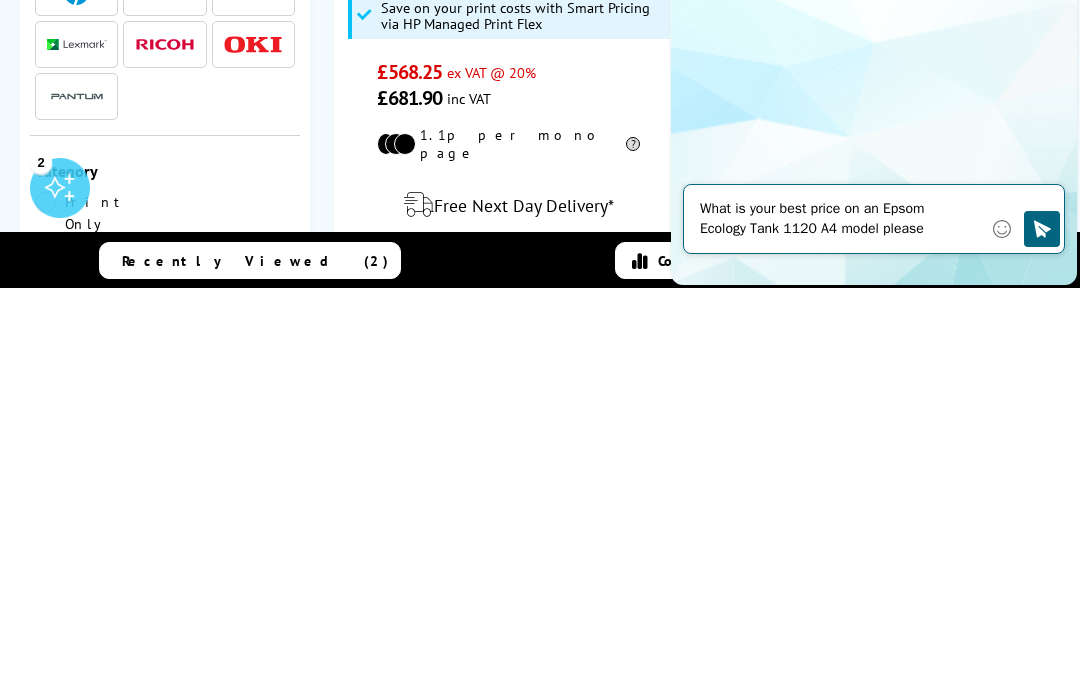 click on "What is your best price on an Epsom Ecology Tank 1120 A4 model please" at bounding box center (841, 219) 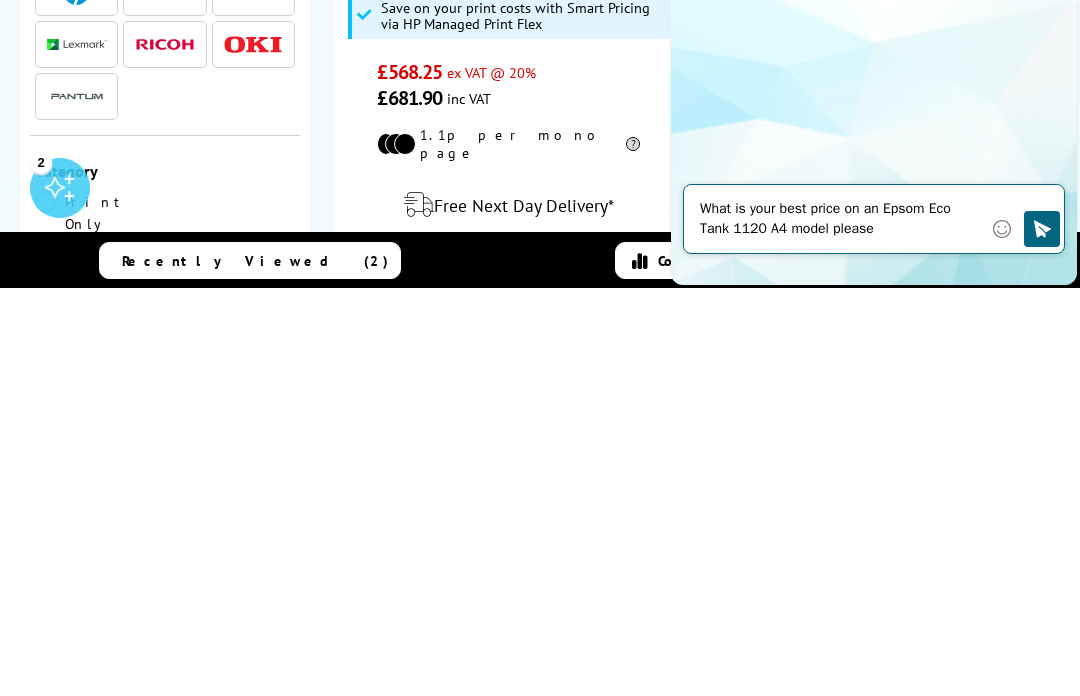 type on "What is your best price on an Epsom Eco Tank 1120 A4 model please" 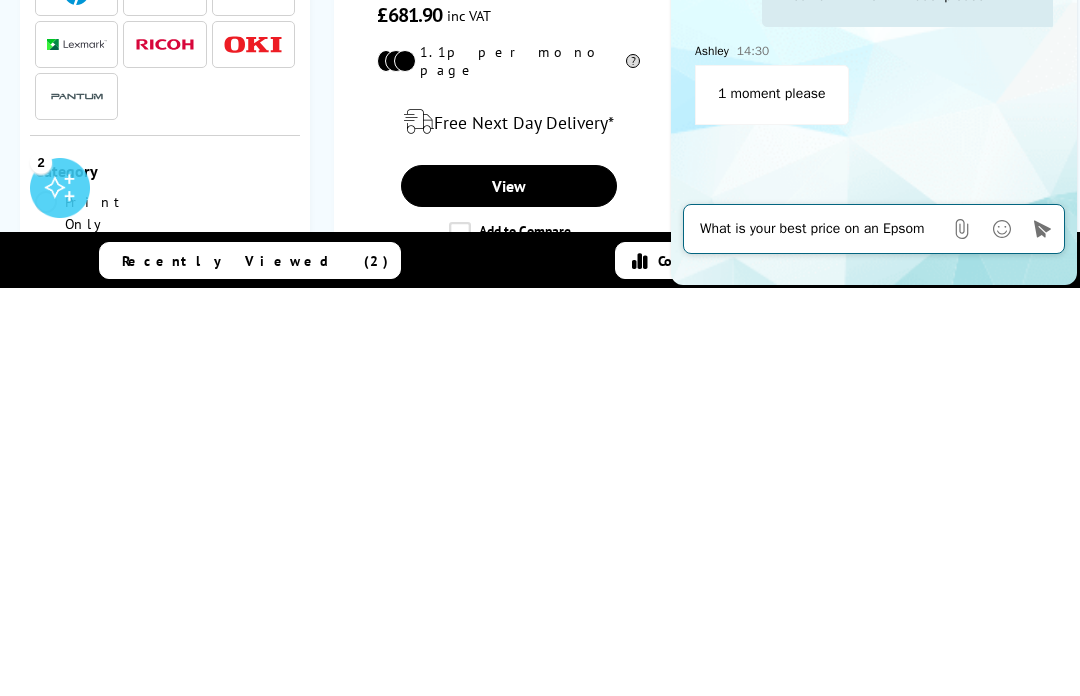 scroll, scrollTop: 2951, scrollLeft: 0, axis: vertical 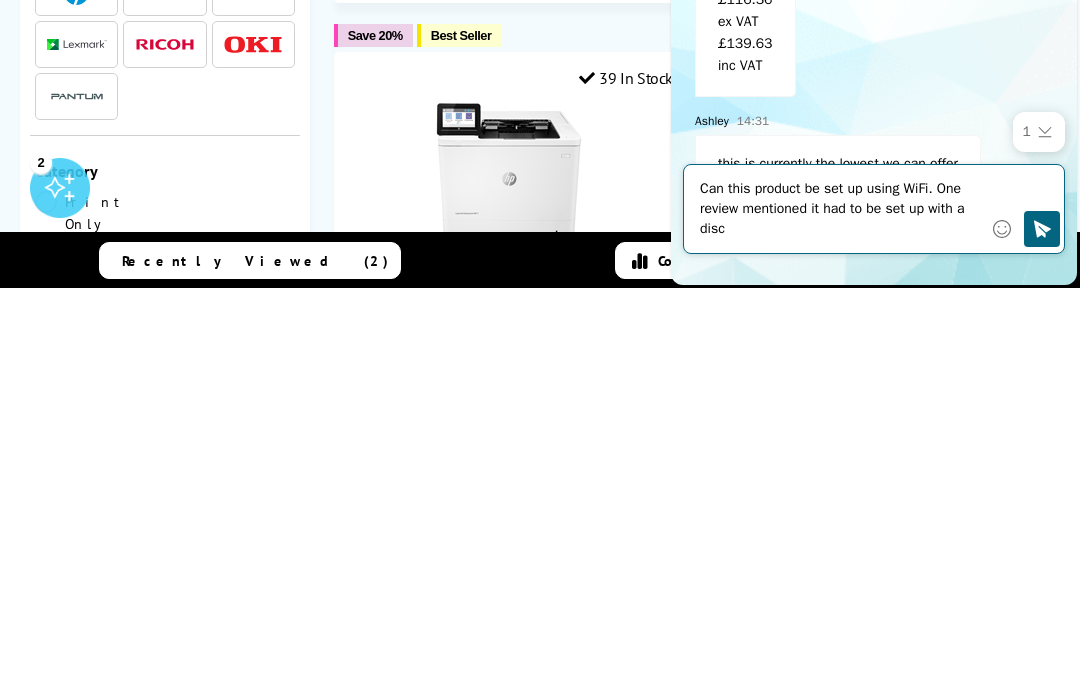 type on "Can this product be set up using WiFi. One review mentioned it had to be set up with a disc" 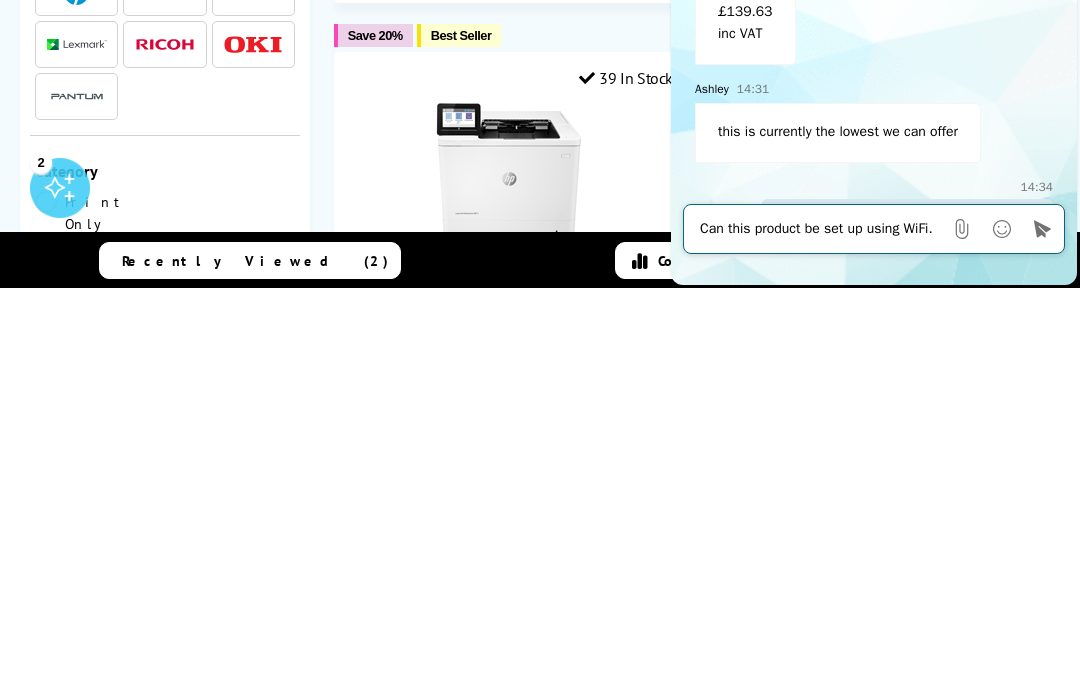 scroll, scrollTop: 131, scrollLeft: 0, axis: vertical 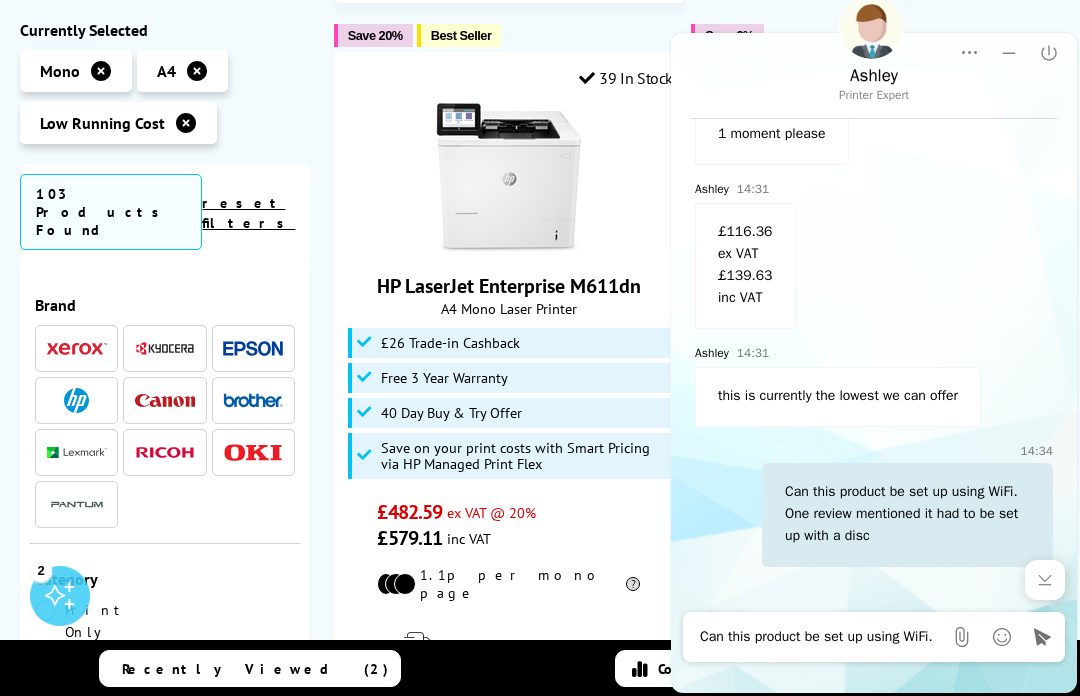 click at bounding box center [1045, 580] 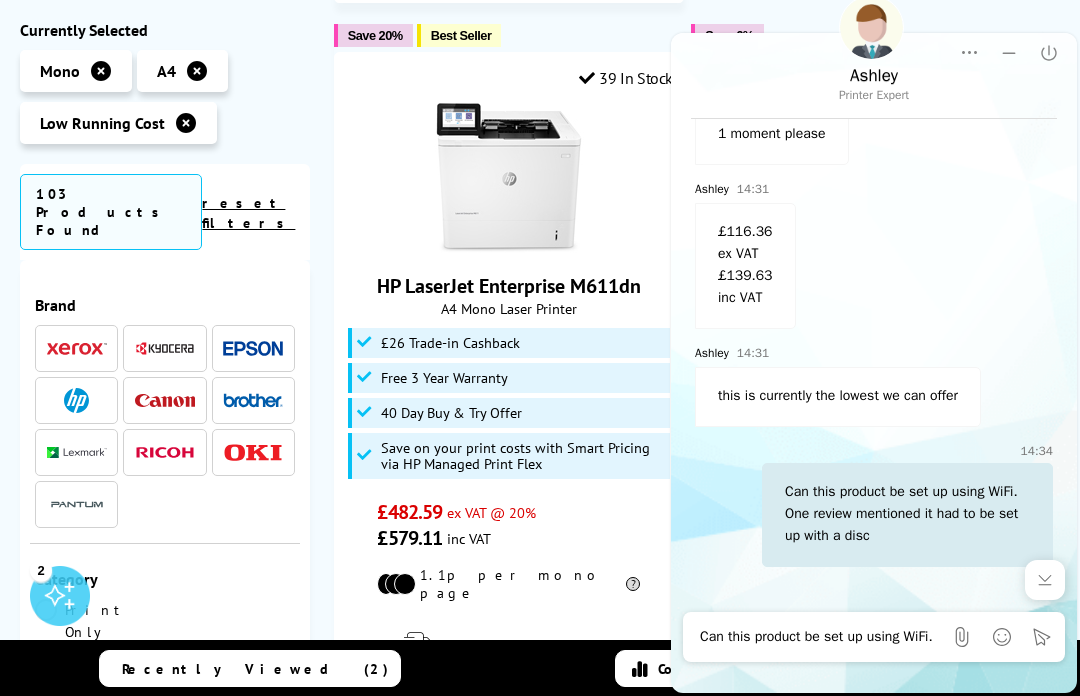 click on "Can this product be set up using WiFi. One review mentioned it had to be set up with a disc" at bounding box center [821, 637] 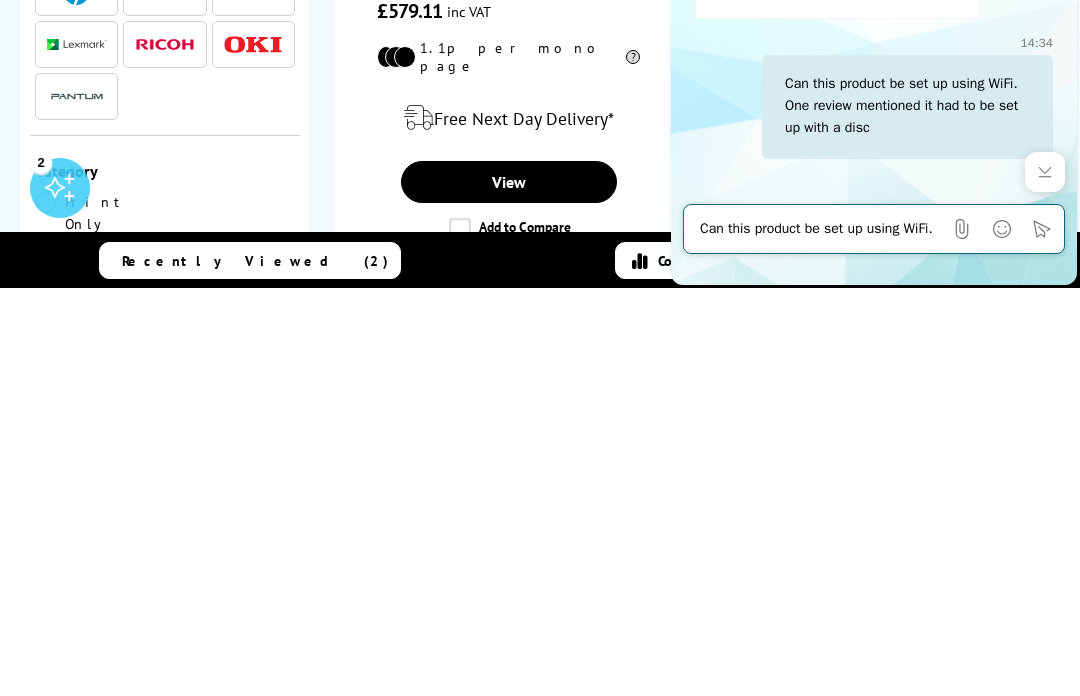 scroll, scrollTop: 4057, scrollLeft: 0, axis: vertical 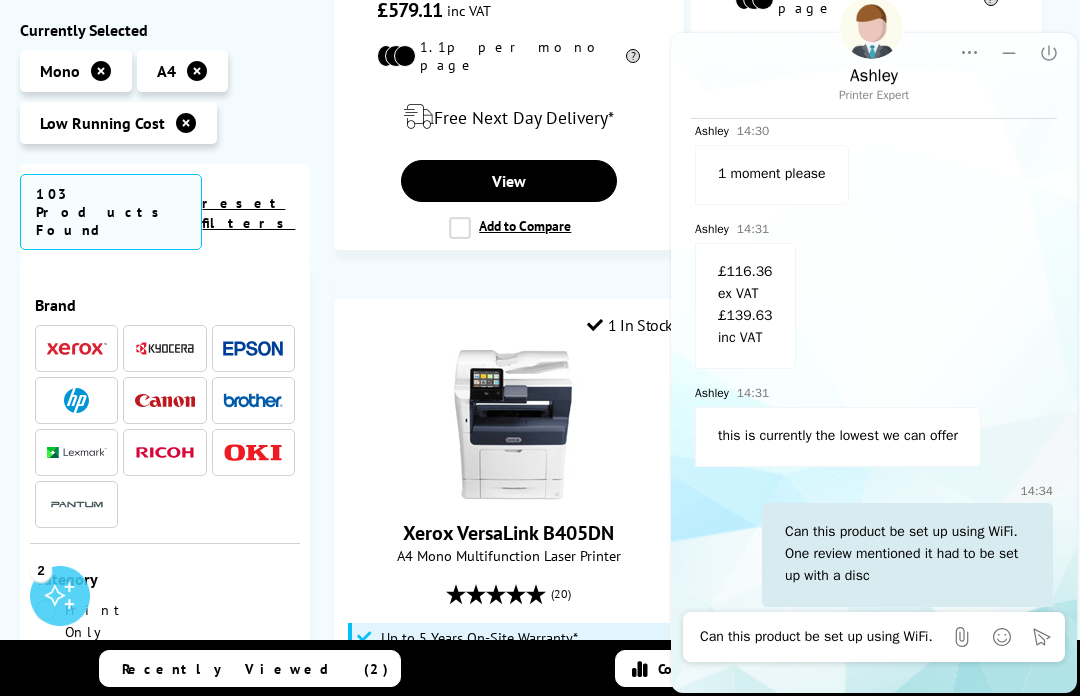 click on "Can this product be set up using WiFi. One review mentioned it had to be set up with a disc" at bounding box center (821, 637) 